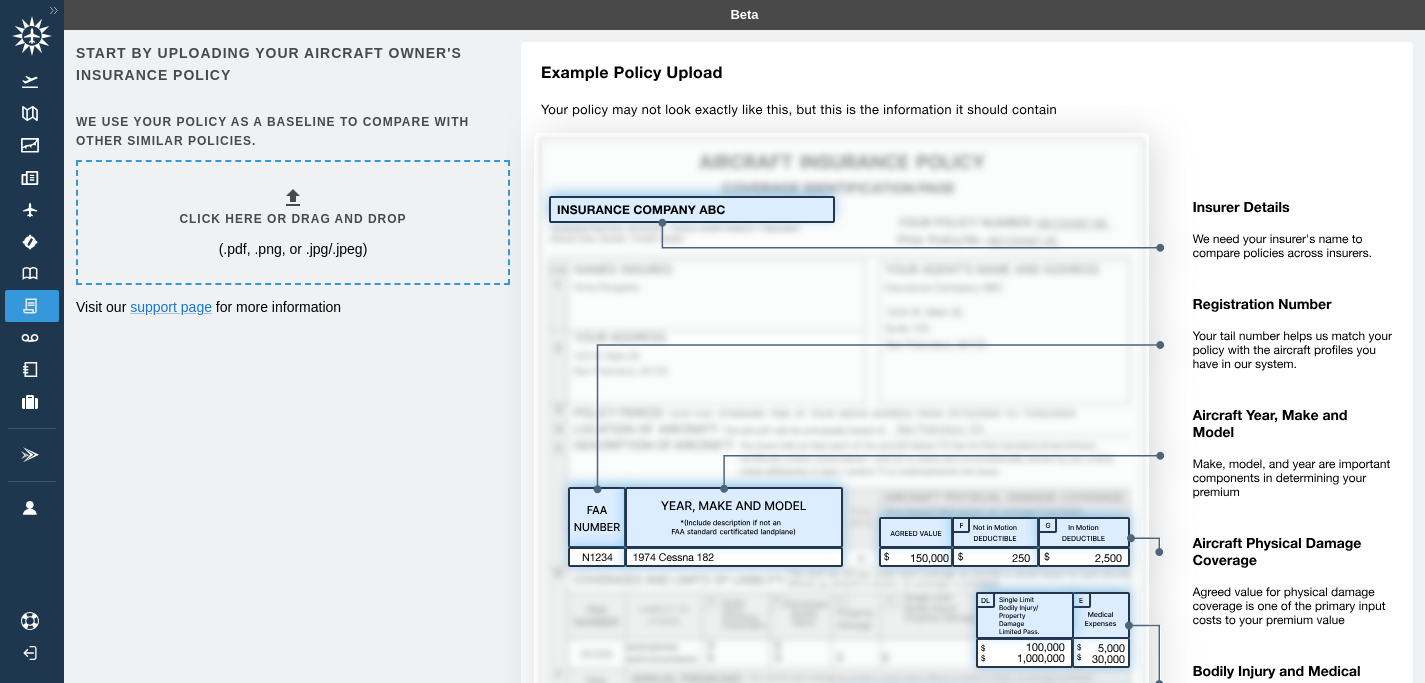 scroll, scrollTop: 0, scrollLeft: 0, axis: both 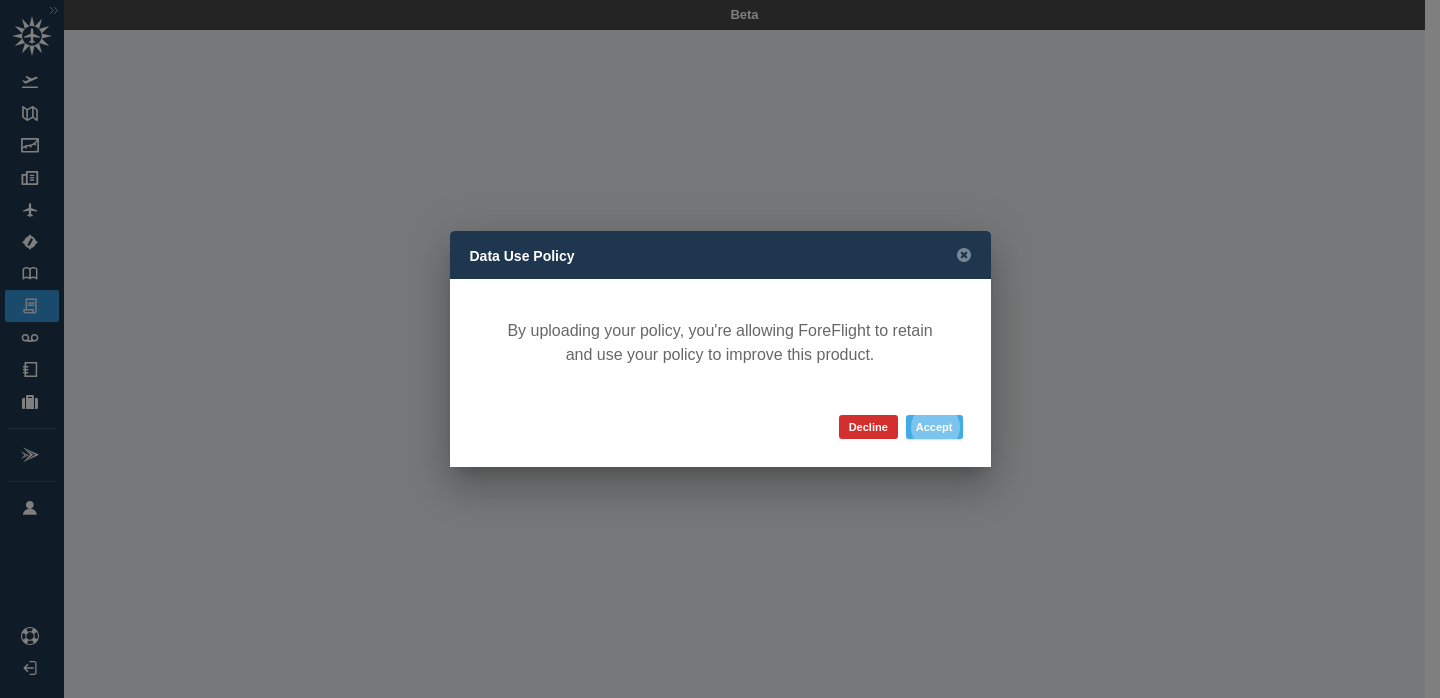 click on "Accept" at bounding box center [934, 427] 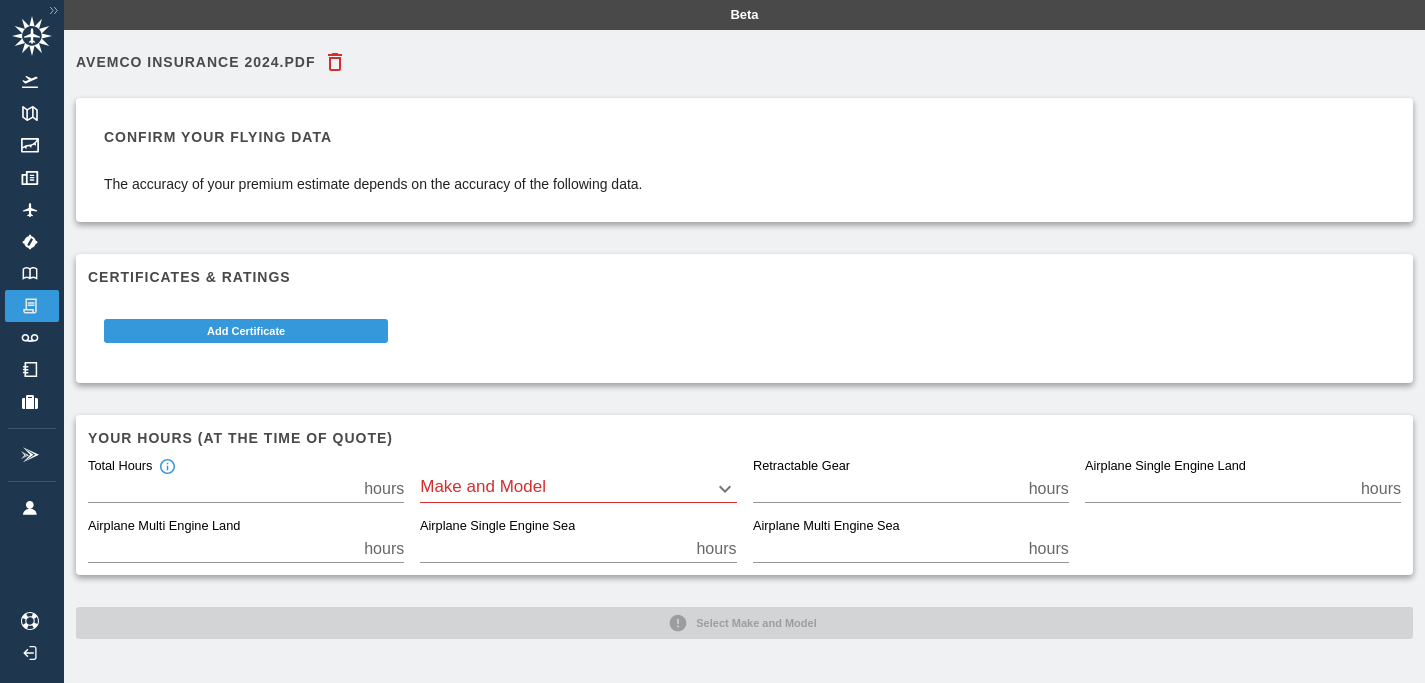 scroll, scrollTop: 45, scrollLeft: 0, axis: vertical 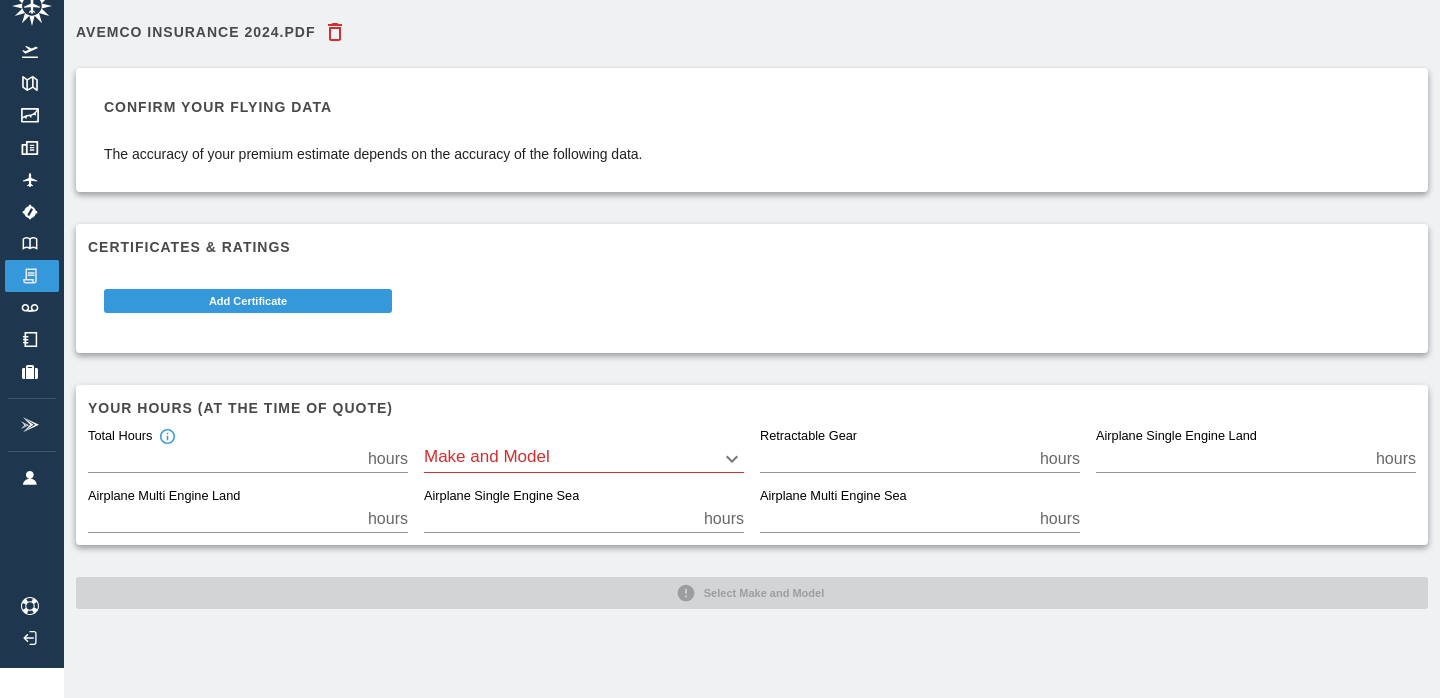 click on "Beta Avemco Insurance 2024.PDF Confirm your flying data The accuracy of your premium estimate depends on the accuracy of the following data. Certificates & Ratings Add Certificate Your hours (at the time of quote) Total Hours ** hours Make and Model ​ Retractable Gear * hours Airplane Single Engine Land ** hours Airplane Multi Engine Land * hours Airplane Single Engine Sea * hours Airplane Multi Engine Sea * hours Select Make and Model" at bounding box center [720, 319] 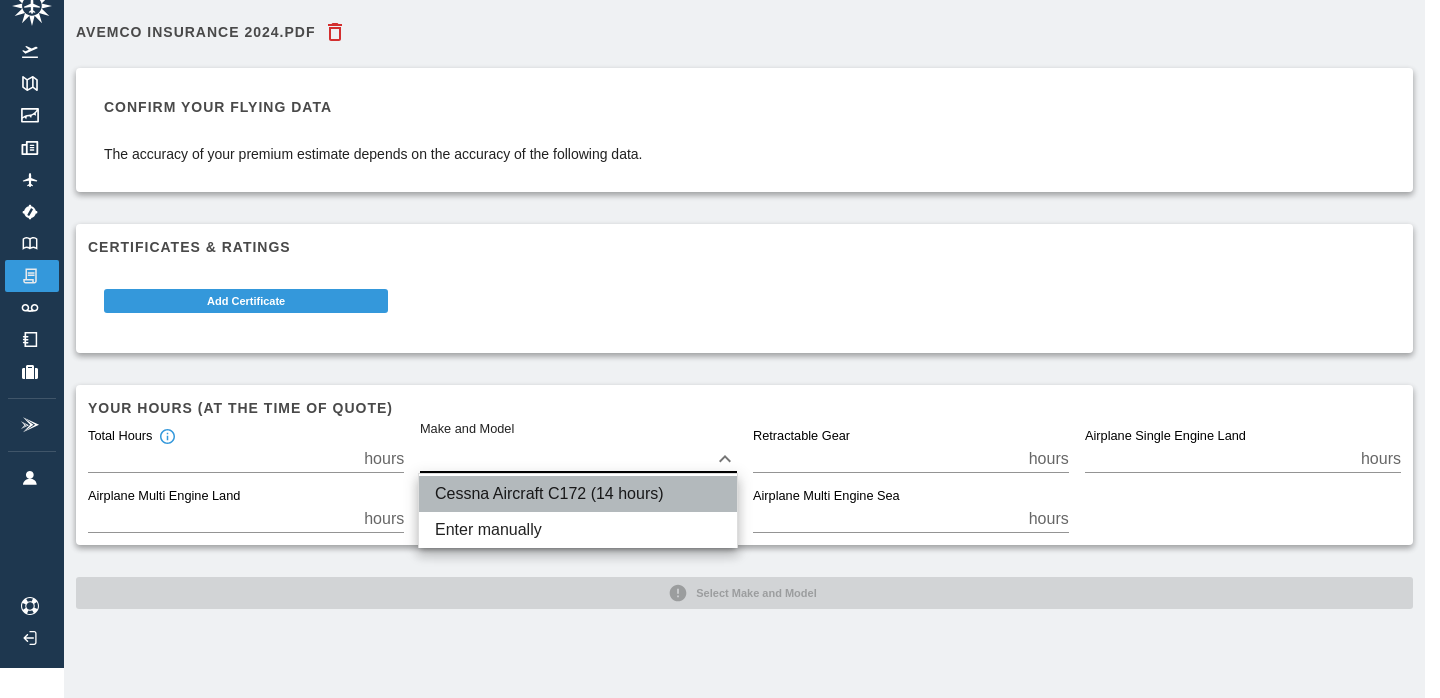 click on "Cessna Aircraft C172 (14 hours)" at bounding box center [578, 494] 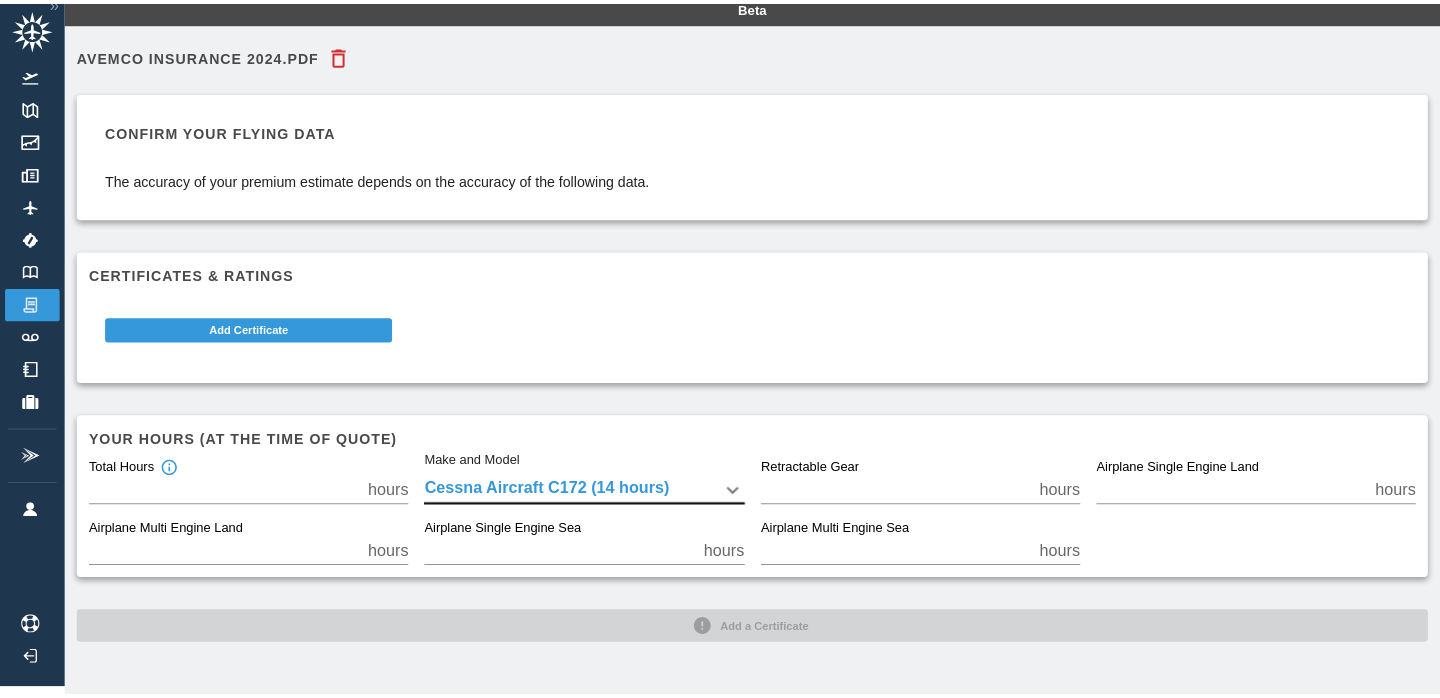 scroll, scrollTop: 0, scrollLeft: 0, axis: both 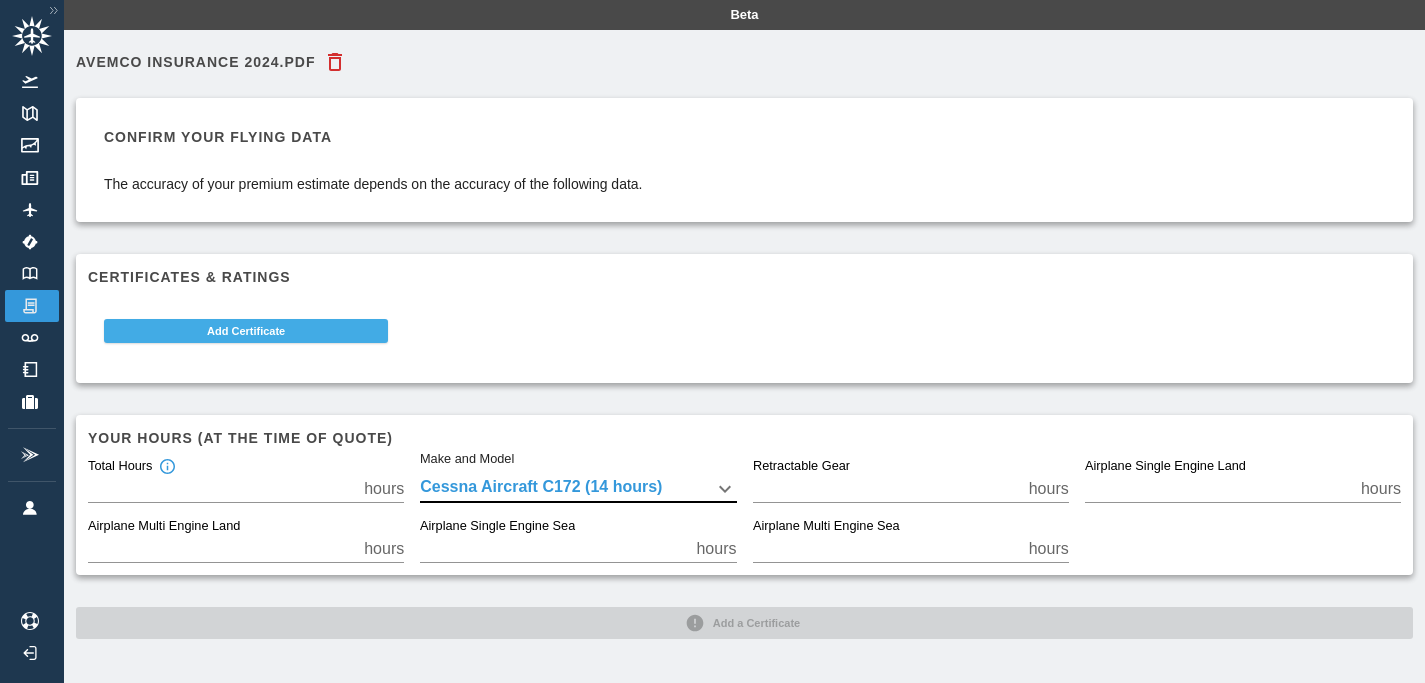 click on "Add Certificate" at bounding box center [246, 331] 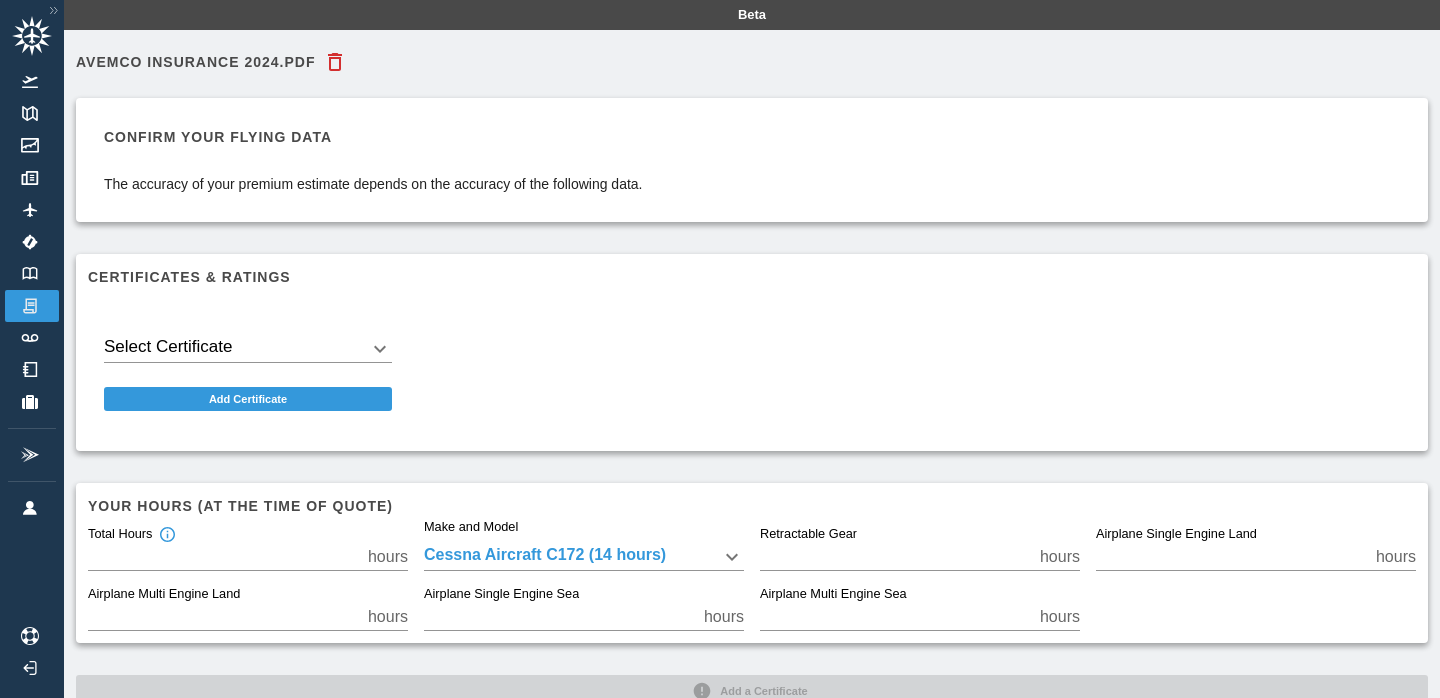 click on "Beta Avemco Insurance 2024.PDF Confirm your flying data The accuracy of your premium estimate depends on the accuracy of the following data. Certificates & Ratings Select Certificate ​ Add Certificate Your hours (at the time of quote) Total Hours ** hours Make and Model Cessna Aircraft C172 (14 hours) **** Retractable Gear * hours Airplane Single Engine Land ** hours Airplane Multi Engine Land * hours Airplane Single Engine Sea * hours Airplane Multi Engine Sea * hours Add a Certificate" at bounding box center (720, 349) 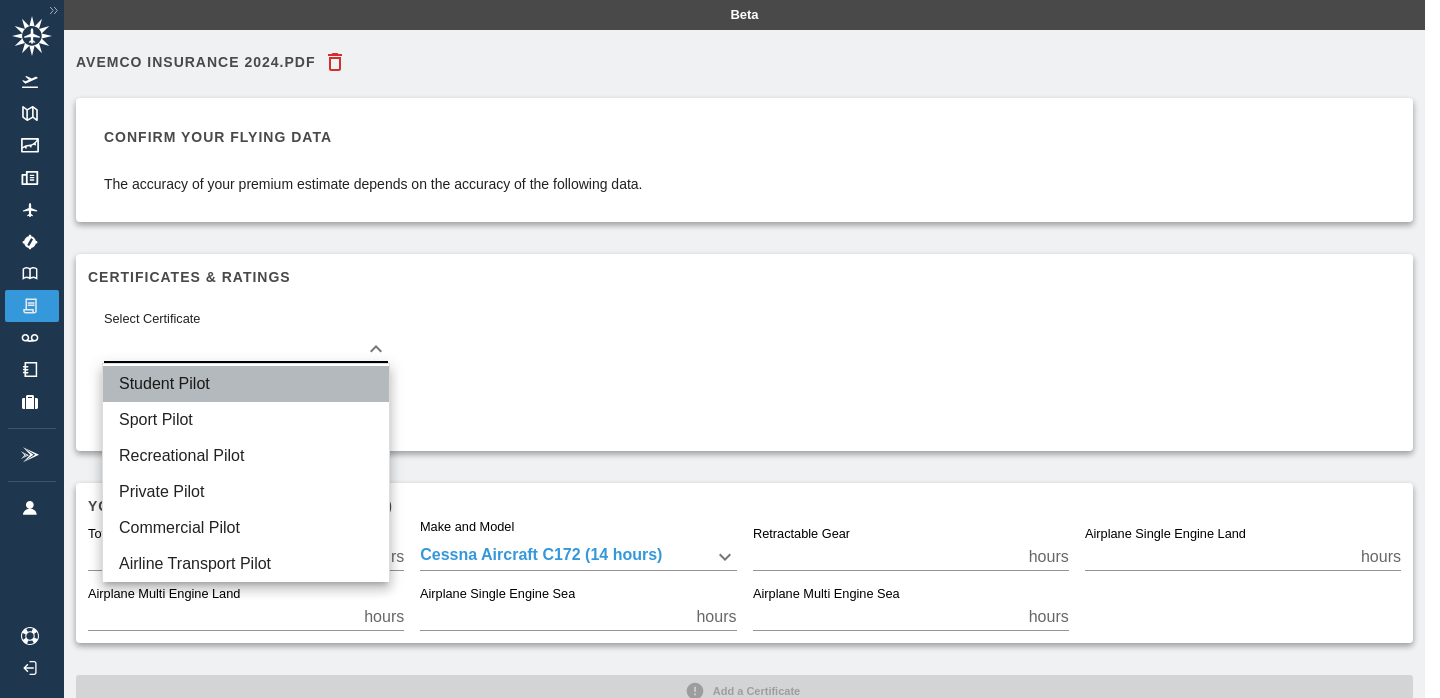 click on "Student Pilot" at bounding box center (246, 384) 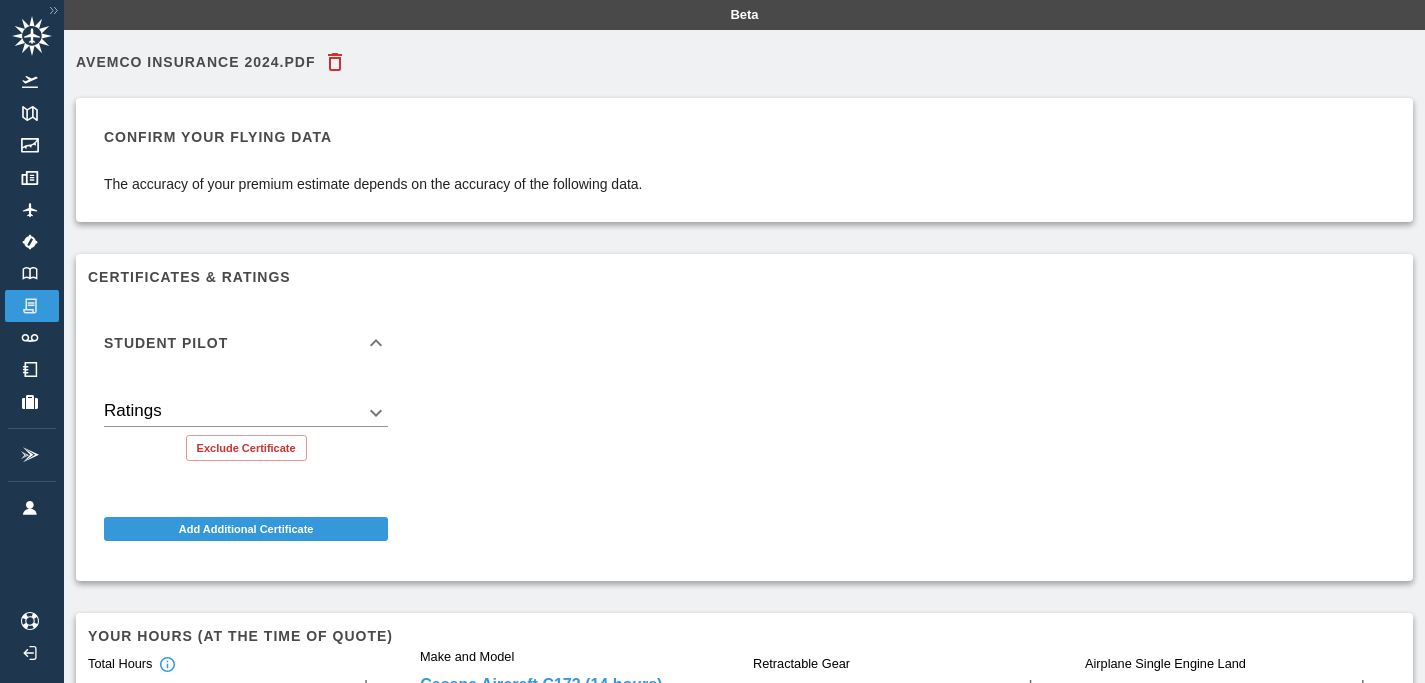 click on "Beta Avemco Insurance 2024.PDF Confirm your flying data The accuracy of your premium estimate depends on the accuracy of the following data. Certificates & Ratings Student Pilot Ratings ​ Exclude Certificate Add Additional Certificate Your hours (at the time of quote) Total Hours ** hours Make and Model Cessna Aircraft C172 (14 hours) **** Retractable Gear * hours Airplane Single Engine Land ** hours Airplane Multi Engine Land * hours Airplane Single Engine Sea * hours Airplane Multi Engine Sea * hours Confirm" at bounding box center [712, 341] 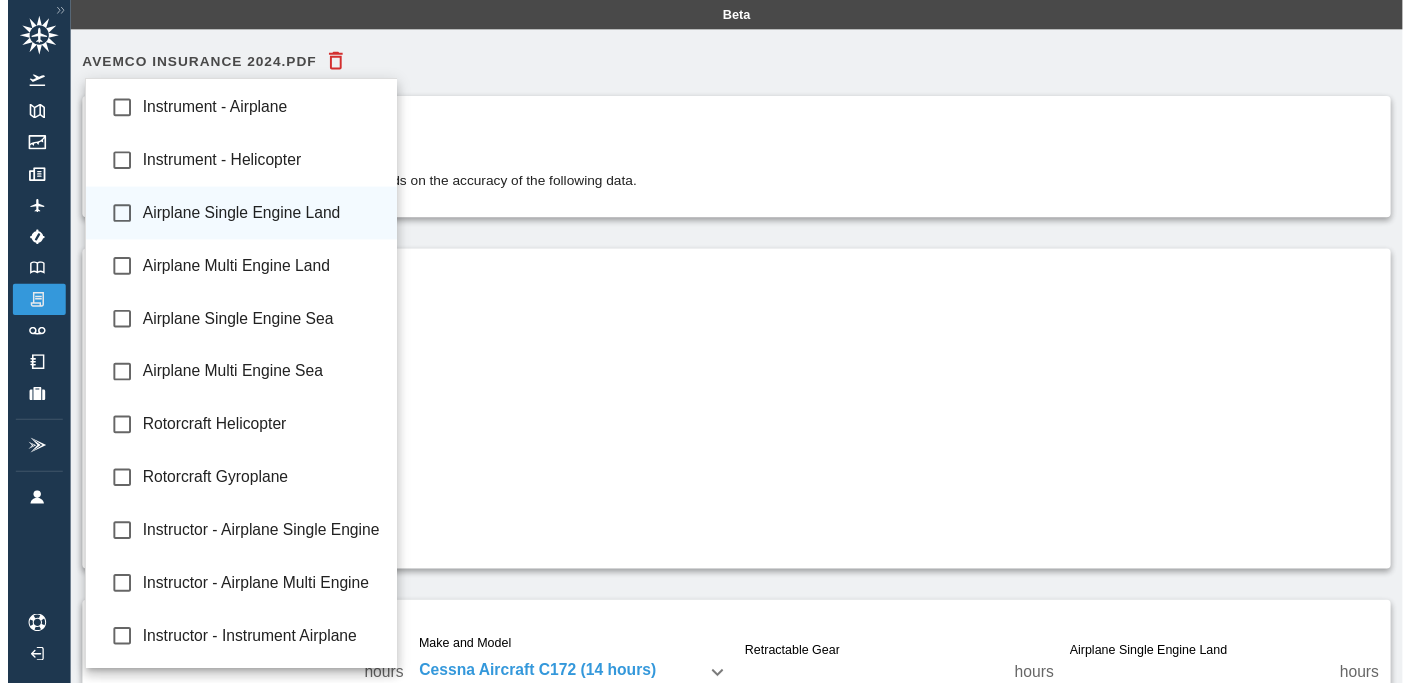 scroll, scrollTop: 157, scrollLeft: 0, axis: vertical 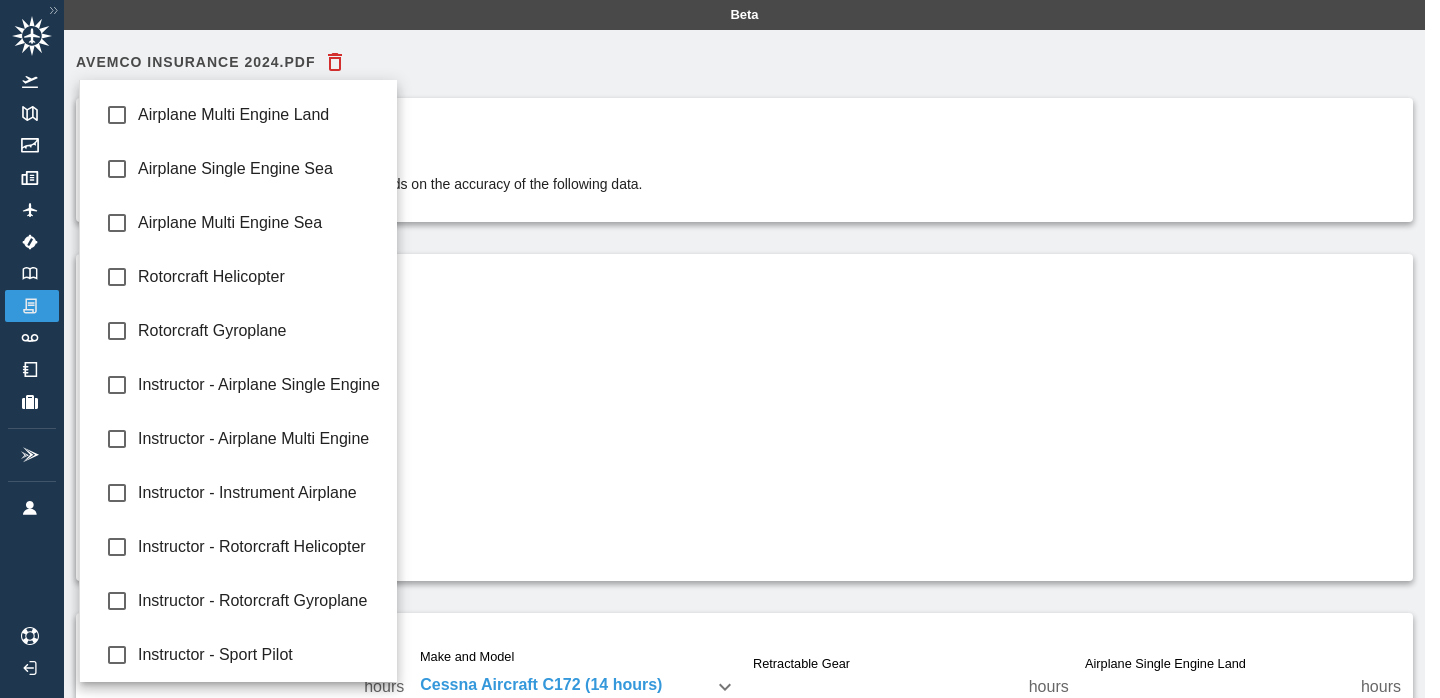 click at bounding box center (720, 349) 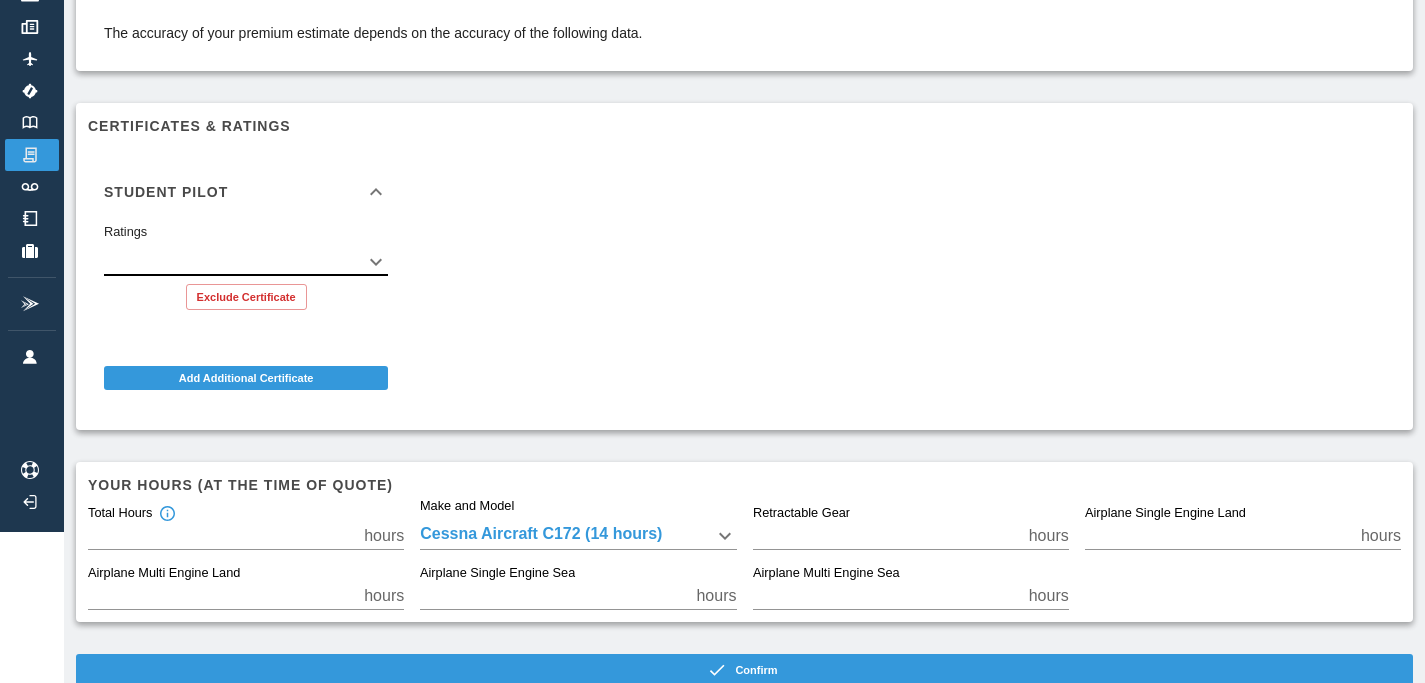 scroll, scrollTop: 152, scrollLeft: 0, axis: vertical 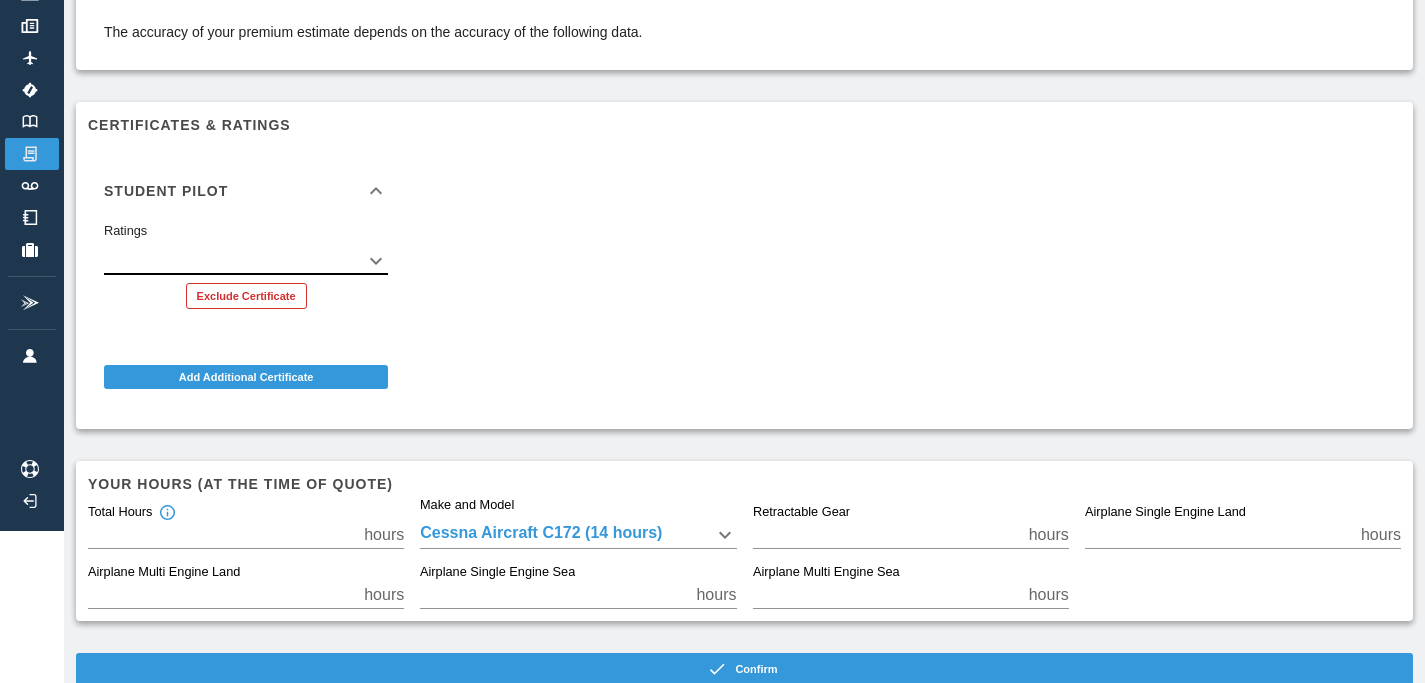 click on "Exclude Certificate" at bounding box center [246, 296] 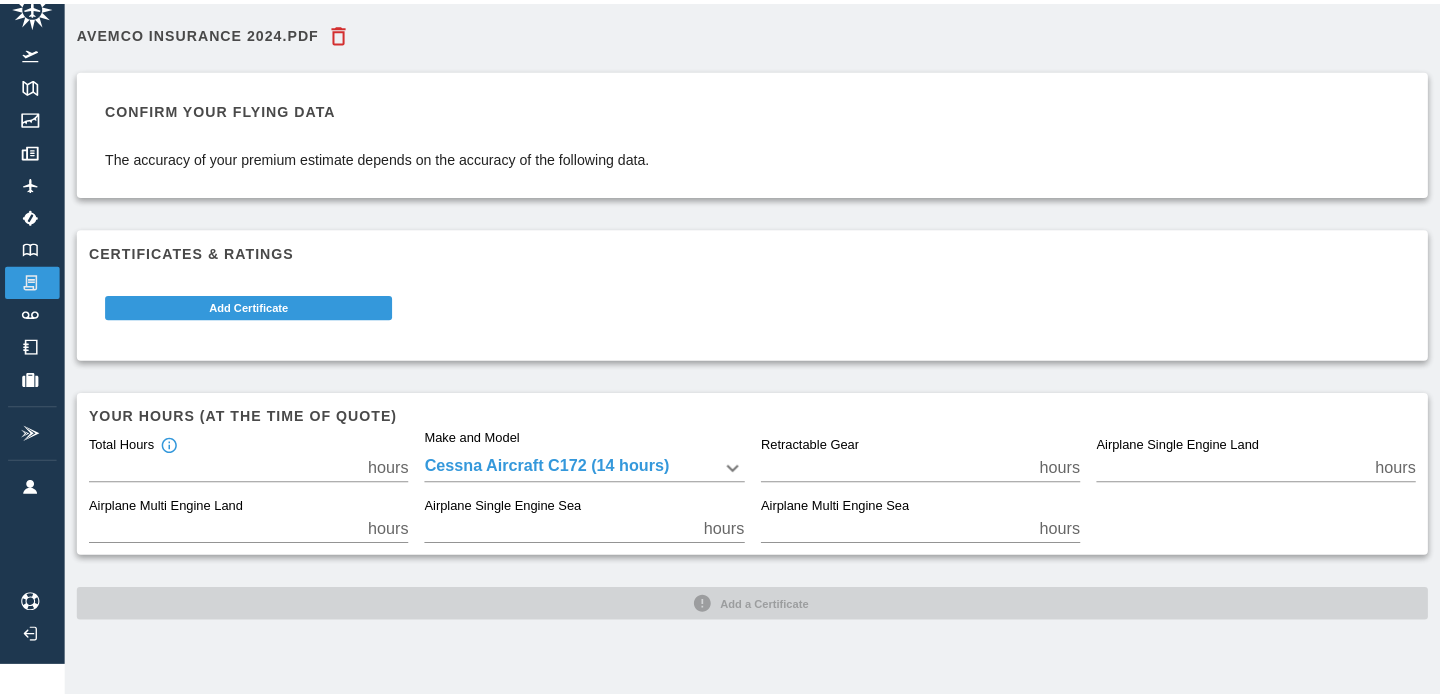 scroll, scrollTop: 45, scrollLeft: 0, axis: vertical 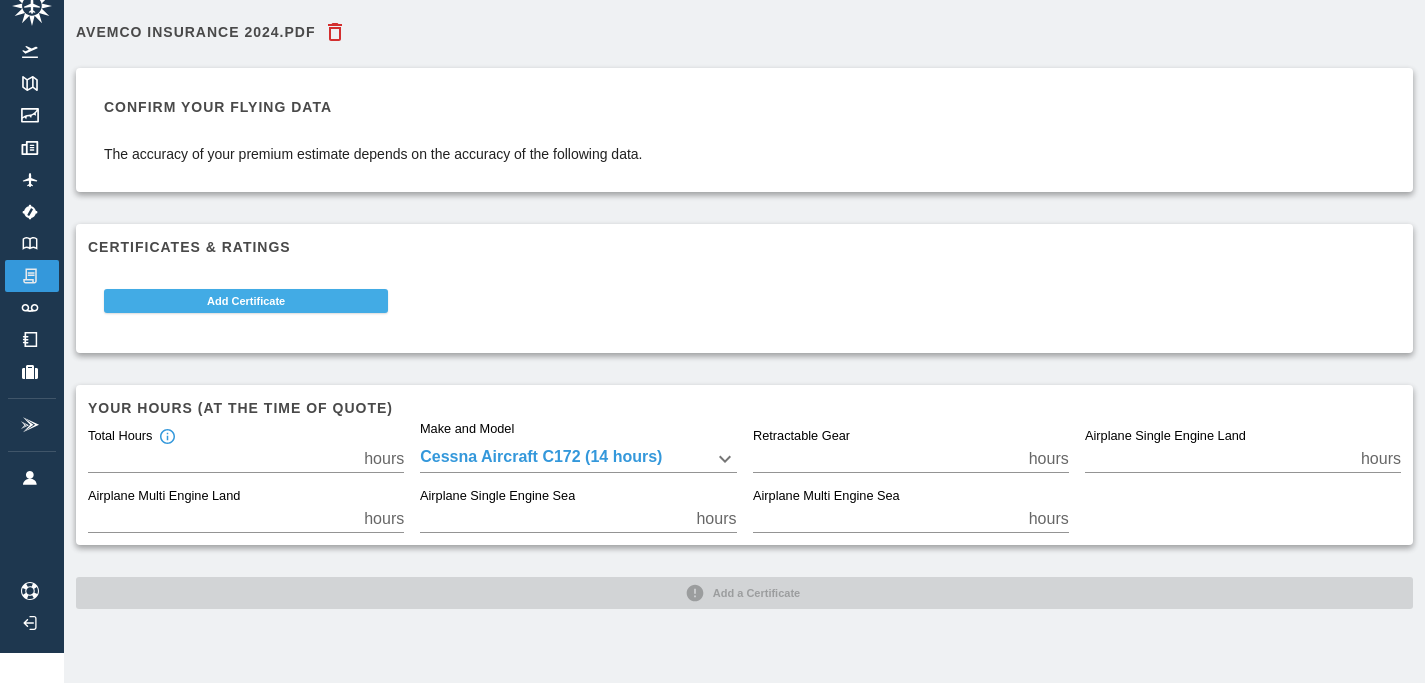 click on "Add Certificate" at bounding box center (246, 301) 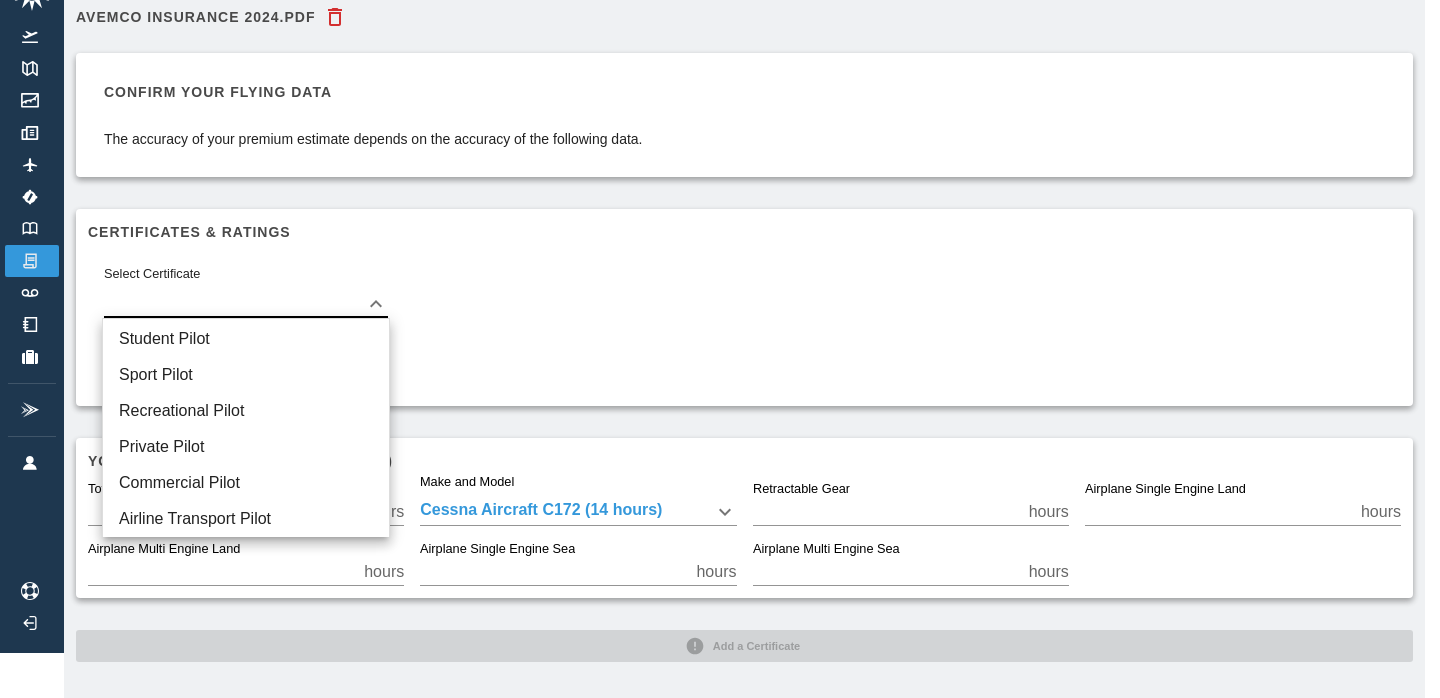 click on "Beta Avemco Insurance 2024.PDF Confirm your flying data The accuracy of your premium estimate depends on the accuracy of the following data. Certificates & Ratings Select Certificate ​ Add Certificate Your hours (at the time of quote) Total Hours ** hours Make and Model Cessna Aircraft C172 (14 hours) **** Retractable Gear * hours Airplane Single Engine Land ** hours Airplane Multi Engine Land * hours Airplane Single Engine Sea * hours Airplane Multi Engine Sea * hours Add a Certificate
Student Pilot Sport Pilot Recreational Pilot Private Pilot Commercial Pilot Airline Transport Pilot" at bounding box center (720, 304) 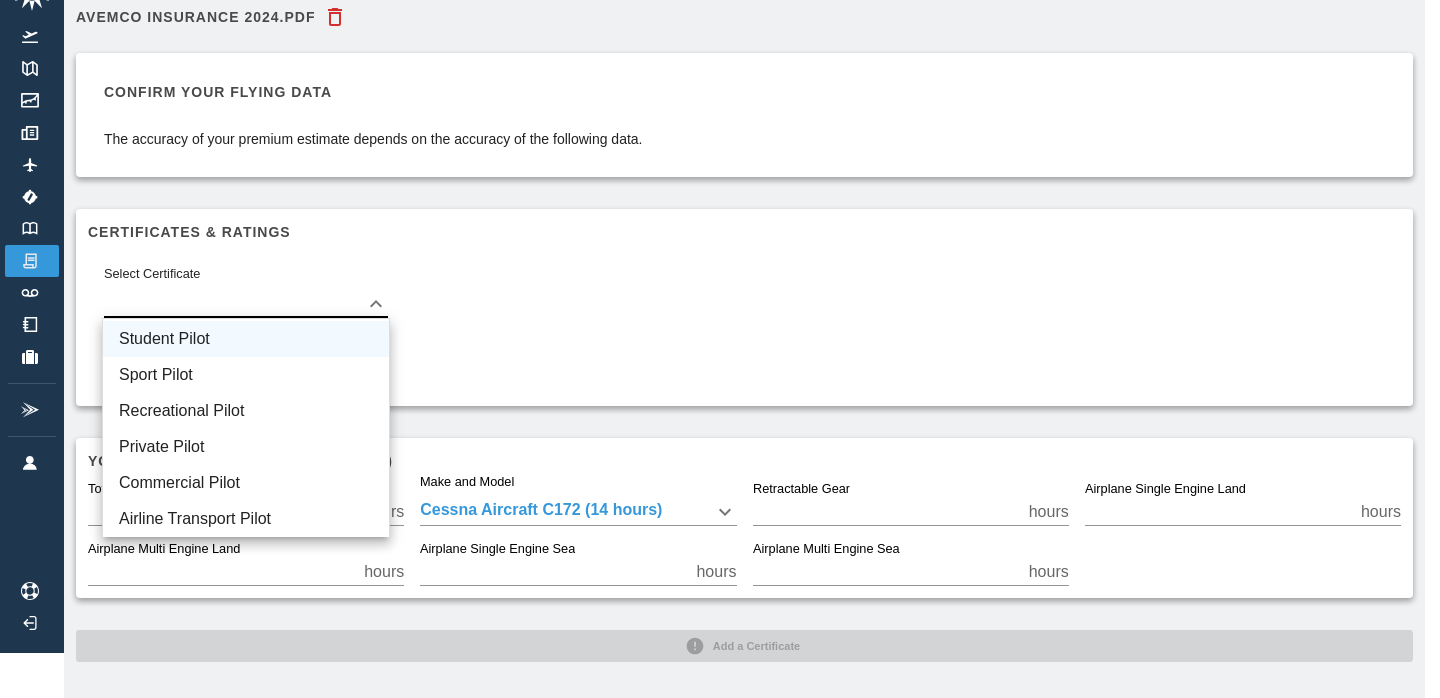 click on "Student Pilot" at bounding box center [246, 339] 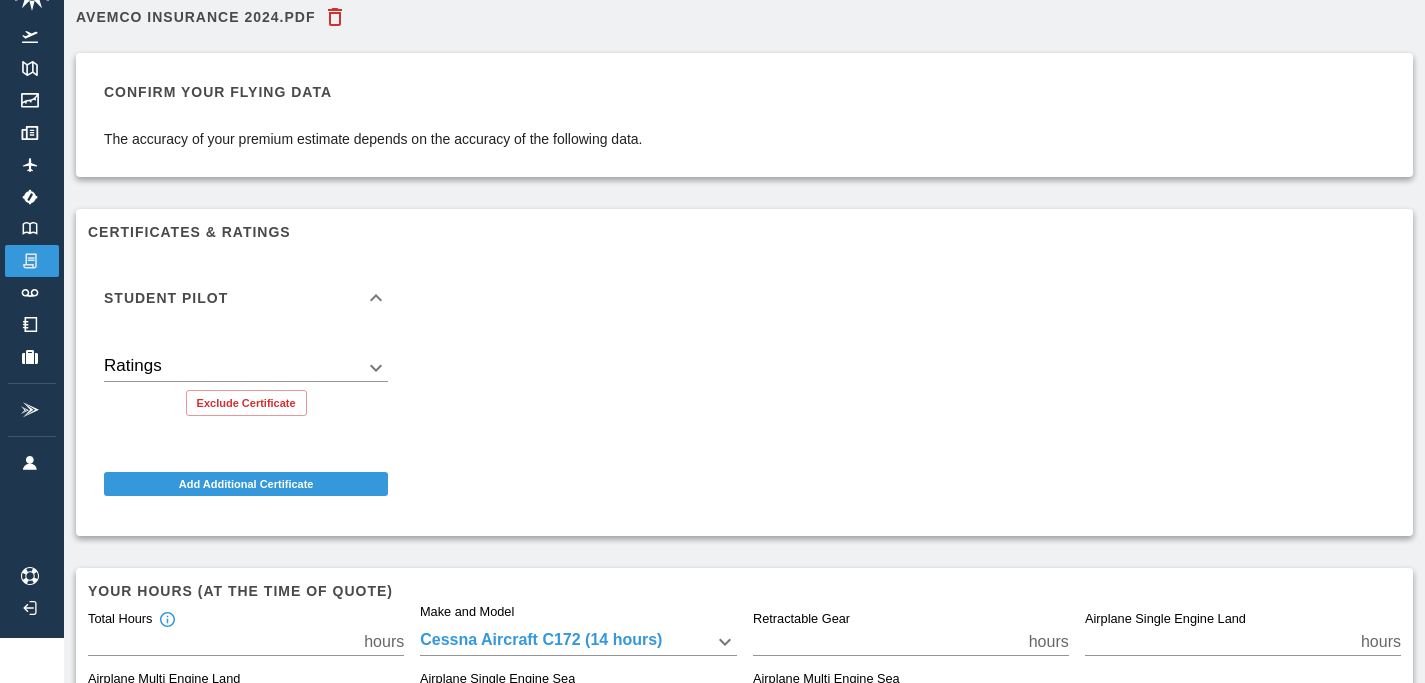 click on "Beta Avemco Insurance 2024.PDF Confirm your flying data The accuracy of your premium estimate depends on the accuracy of the following data. Certificates & Ratings Student Pilot Ratings ​ Exclude Certificate Add Additional Certificate Your hours (at the time of quote) Total Hours ** hours Make and Model Cessna Aircraft C172 (14 hours) **** Retractable Gear * hours Airplane Single Engine Land ** hours Airplane Multi Engine Land * hours Airplane Single Engine Sea * hours Airplane Multi Engine Sea * hours Confirm" at bounding box center [712, 296] 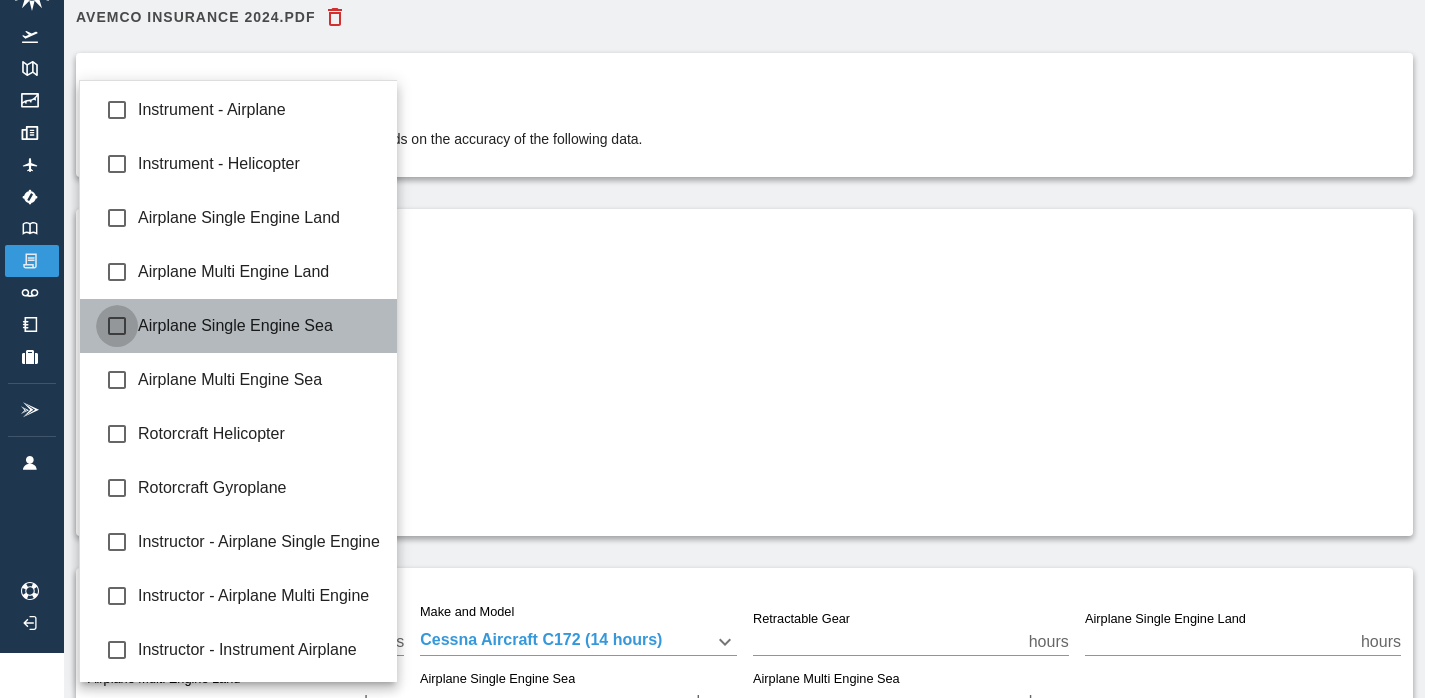 type on "**********" 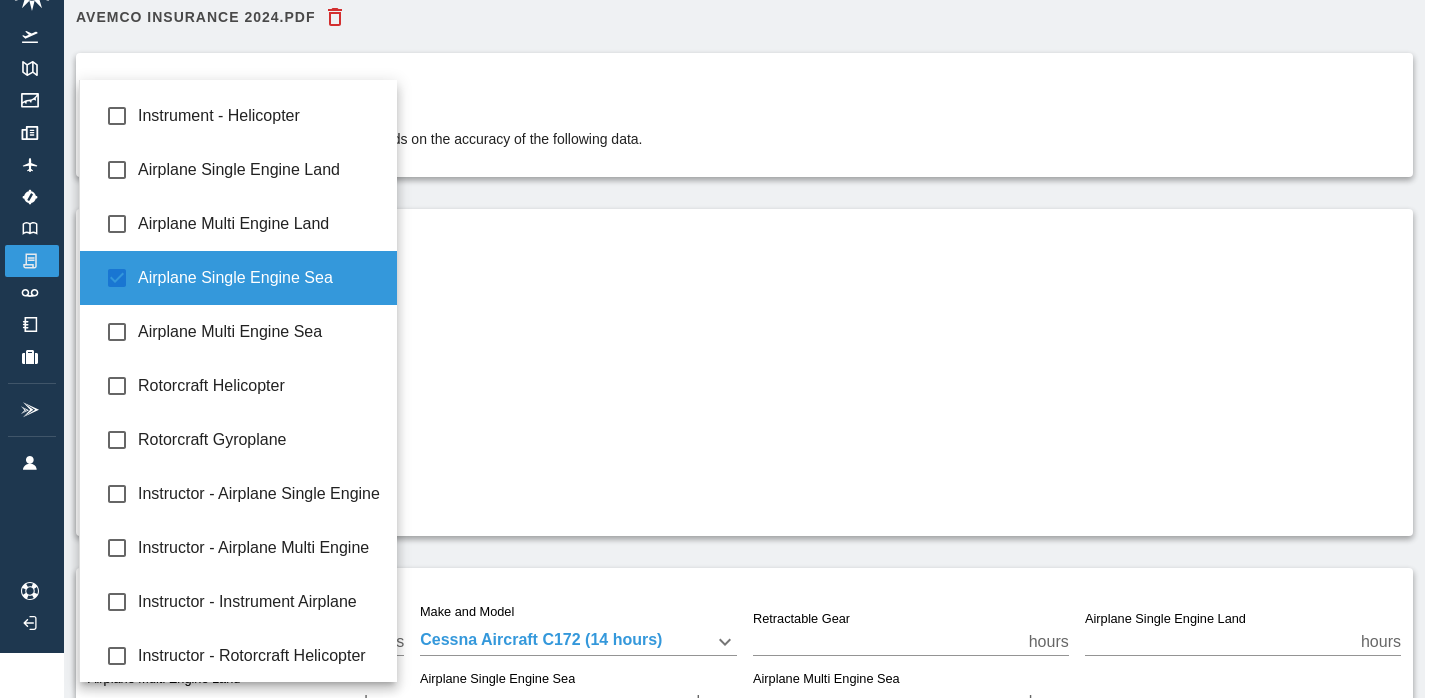 scroll, scrollTop: 50, scrollLeft: 0, axis: vertical 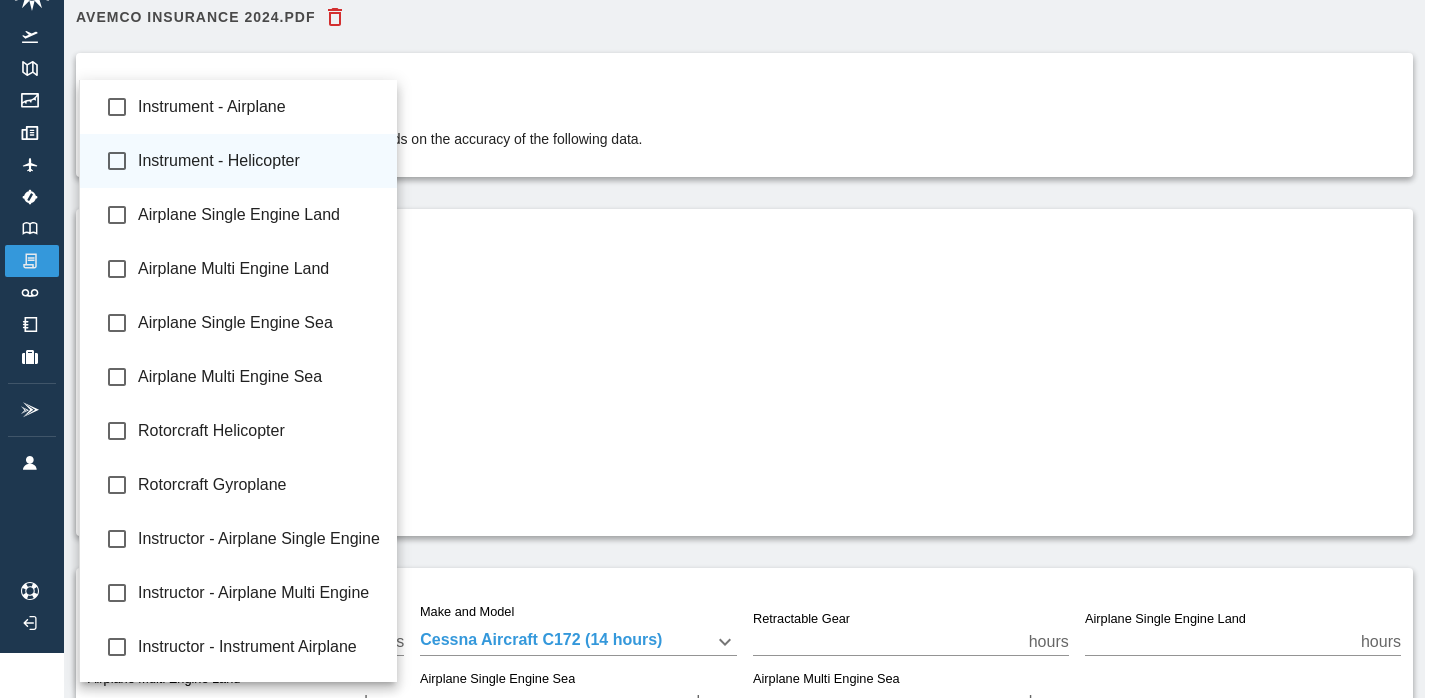 type on "**********" 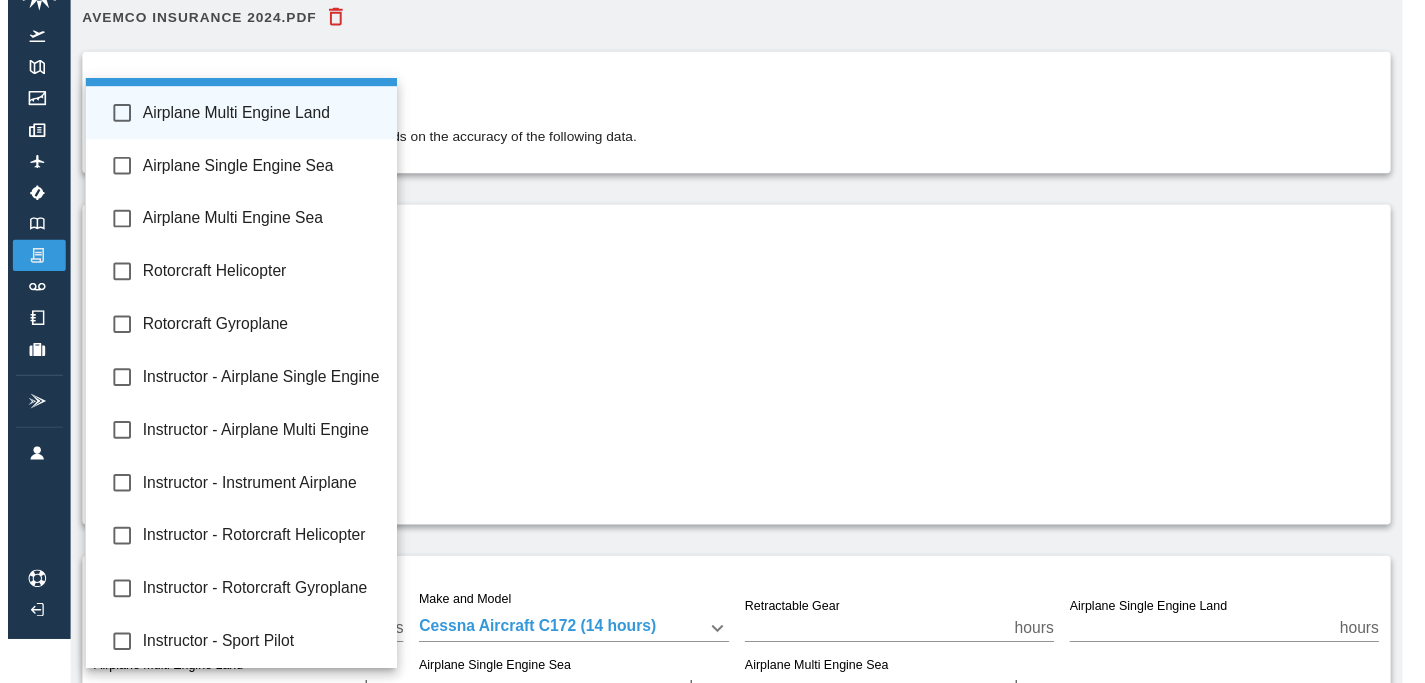 scroll, scrollTop: 0, scrollLeft: 0, axis: both 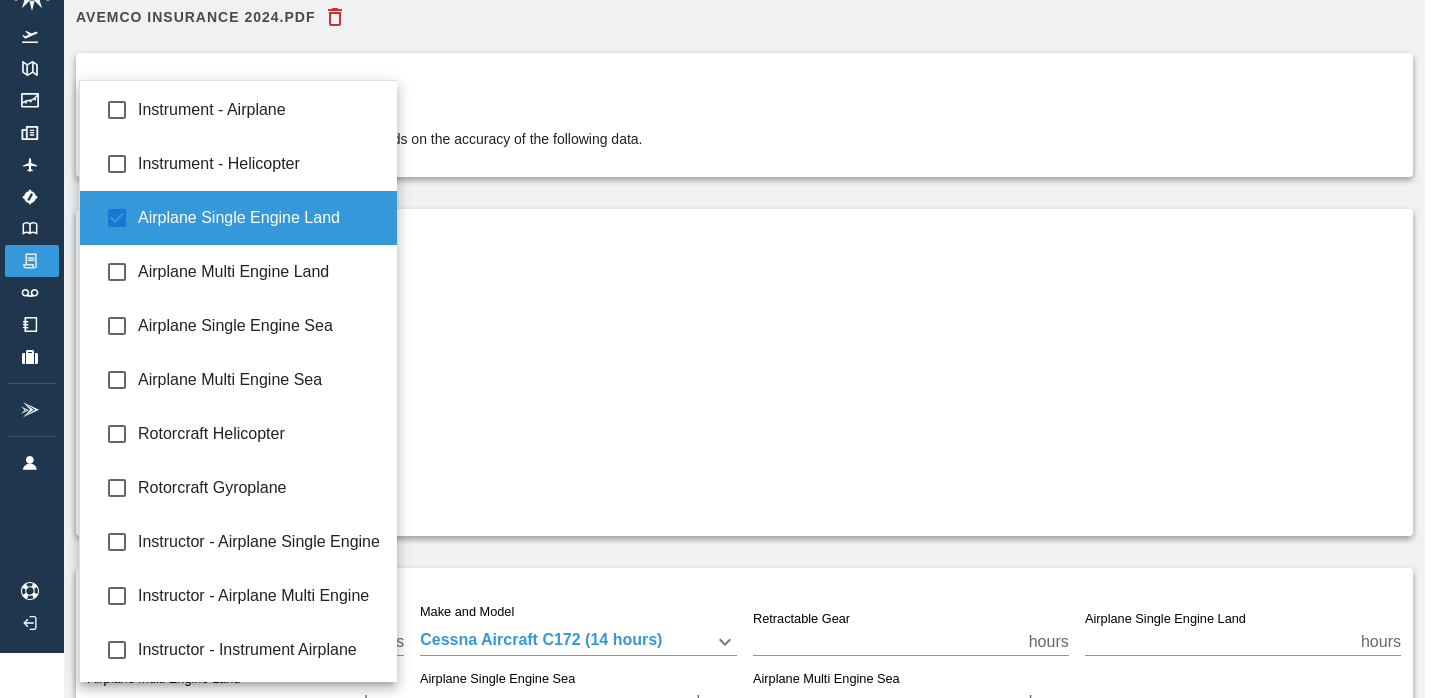click at bounding box center (720, 349) 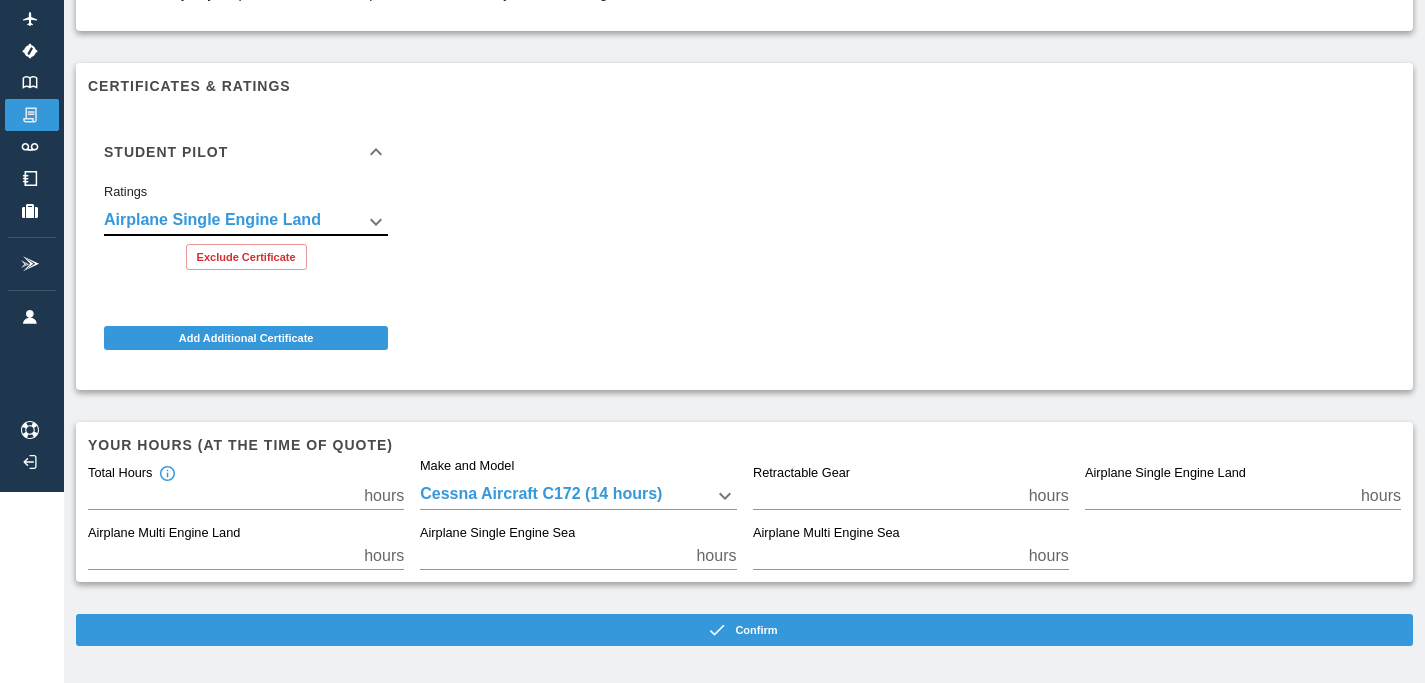 scroll, scrollTop: 196, scrollLeft: 0, axis: vertical 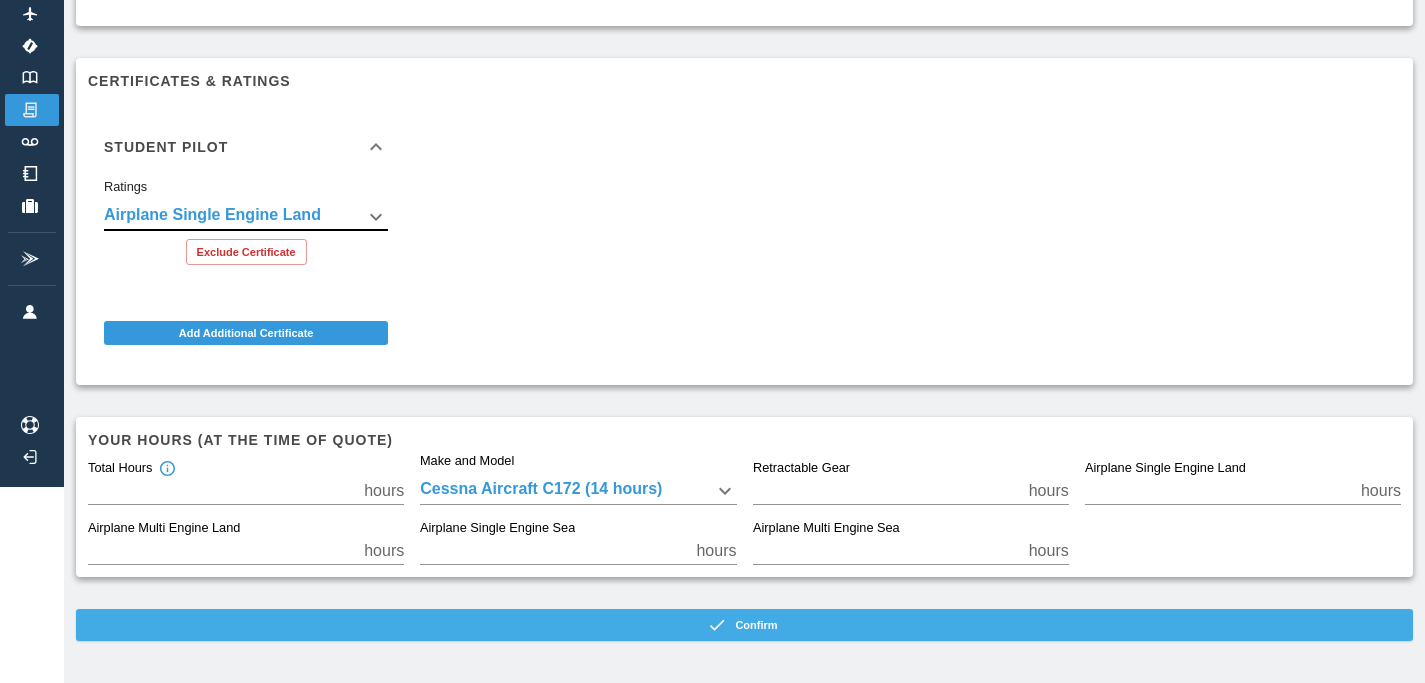click on "Confirm" at bounding box center (744, 625) 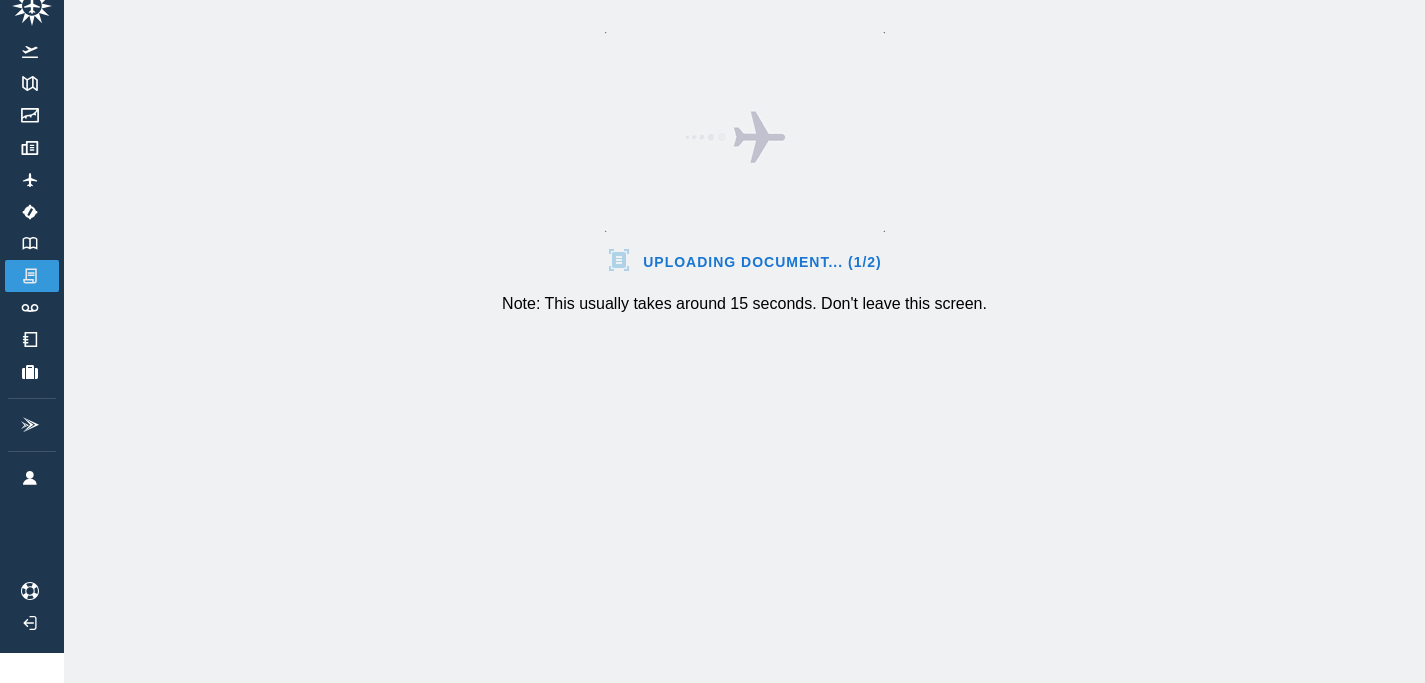 scroll, scrollTop: 45, scrollLeft: 0, axis: vertical 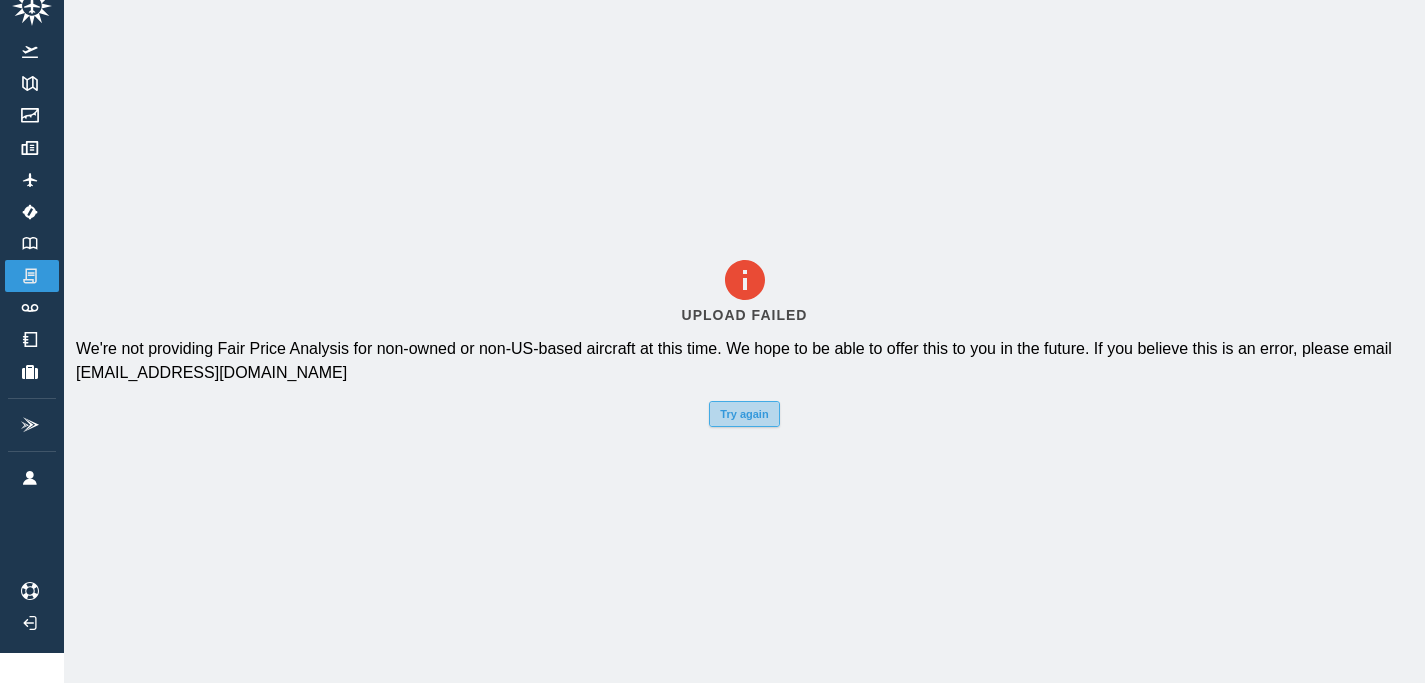 click on "Try again" at bounding box center [744, 414] 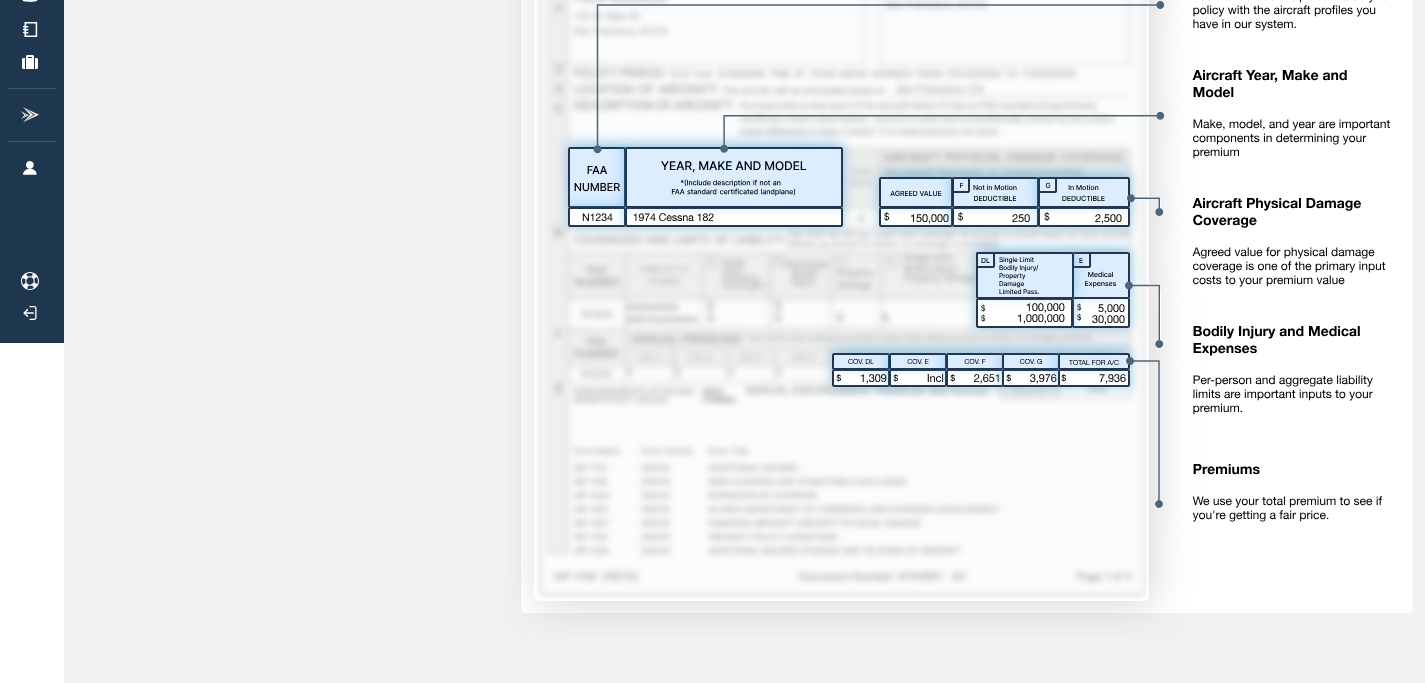 scroll, scrollTop: 0, scrollLeft: 0, axis: both 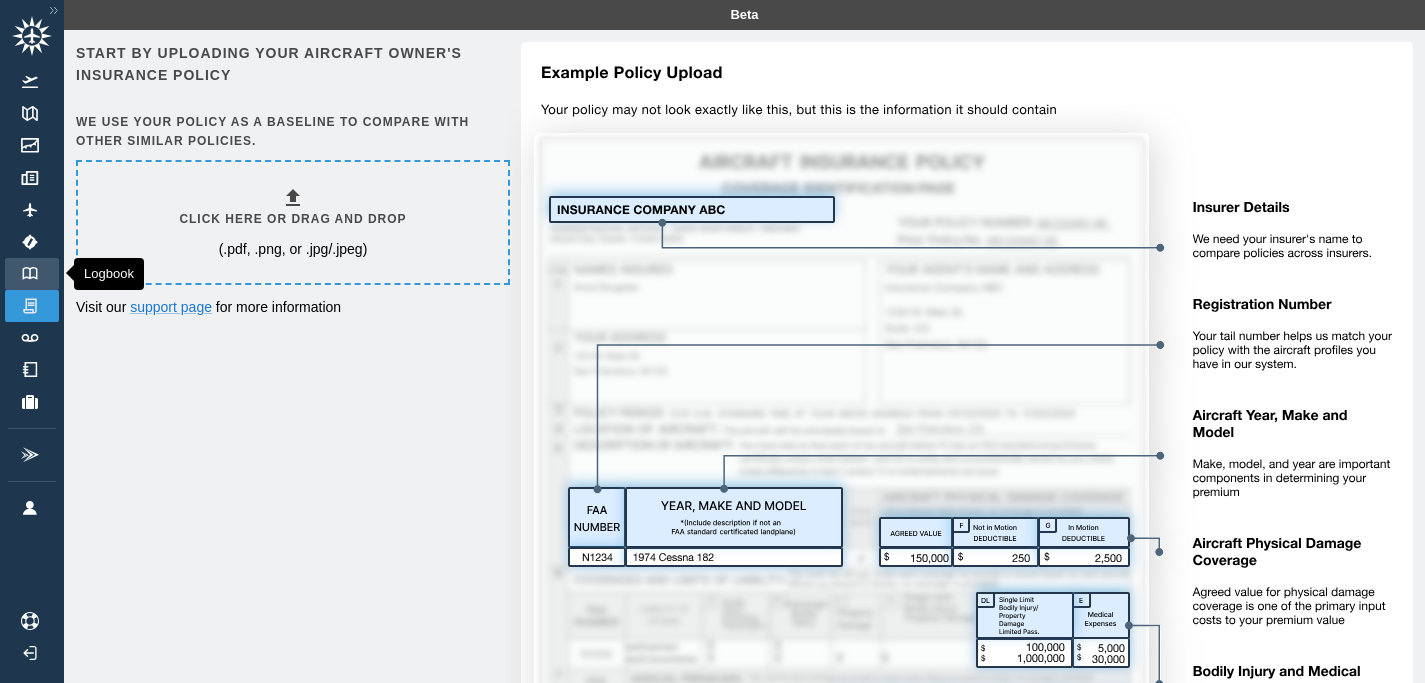 click on "Logbook" at bounding box center (32, 274) 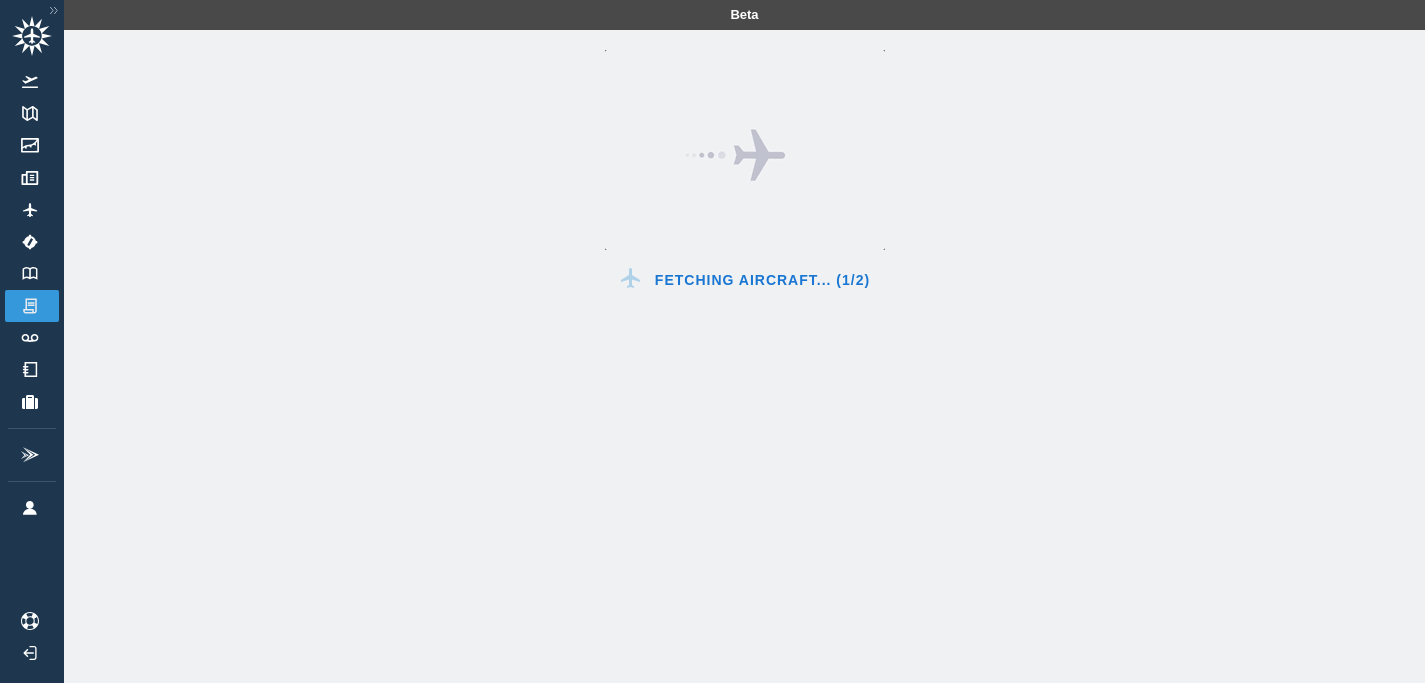 scroll, scrollTop: 0, scrollLeft: 0, axis: both 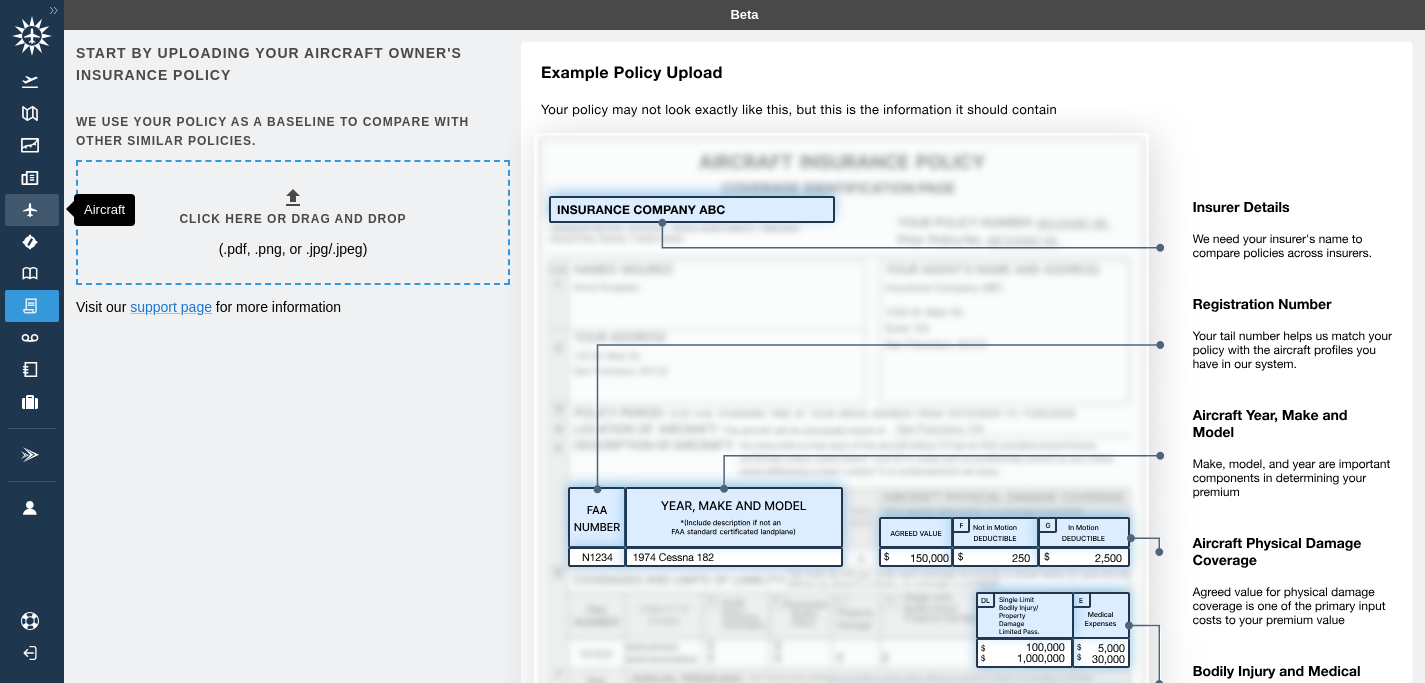 click on "Aircraft" at bounding box center [32, 210] 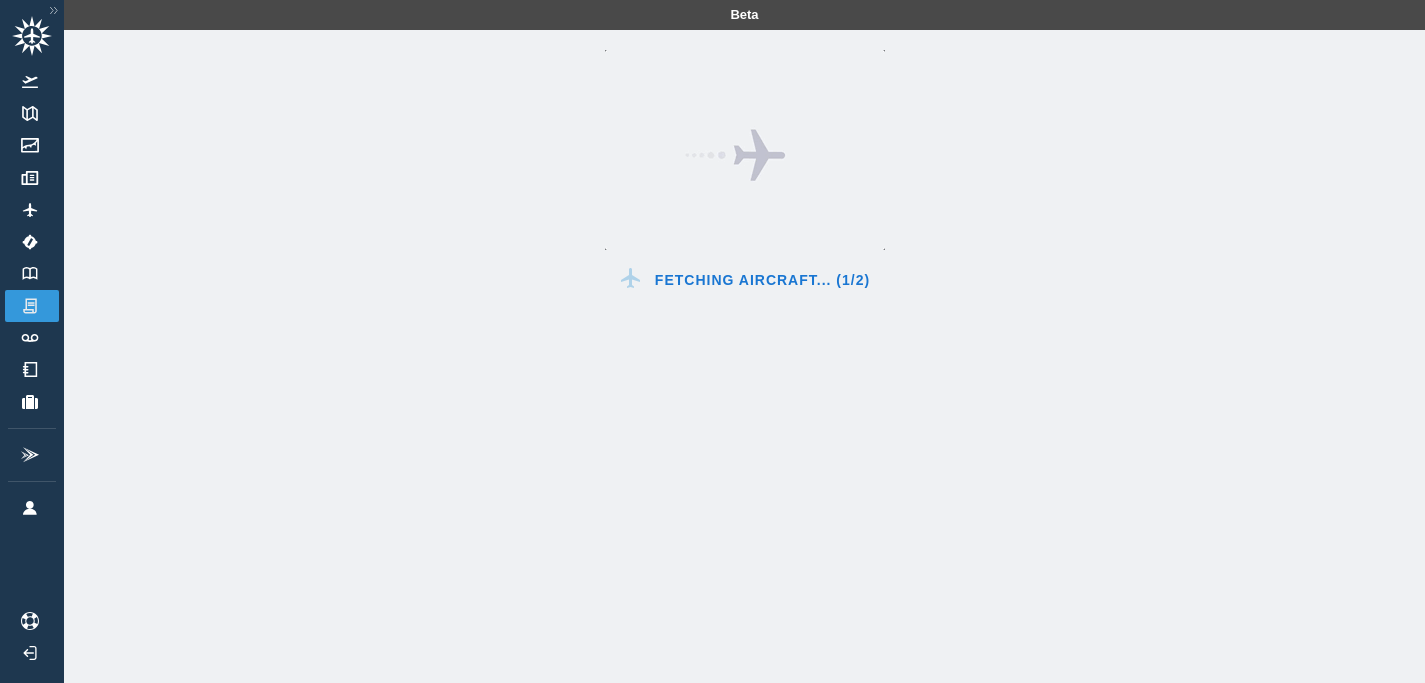 scroll, scrollTop: 0, scrollLeft: 0, axis: both 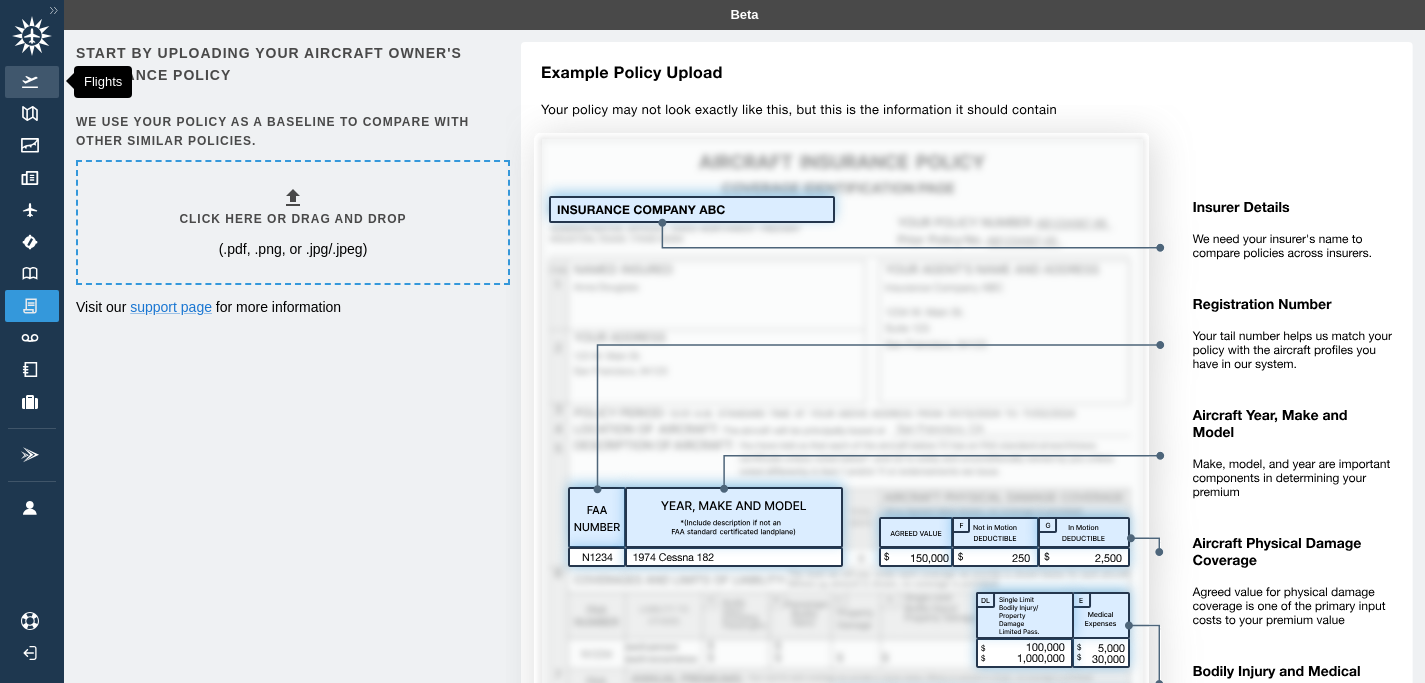 click at bounding box center [30, 82] 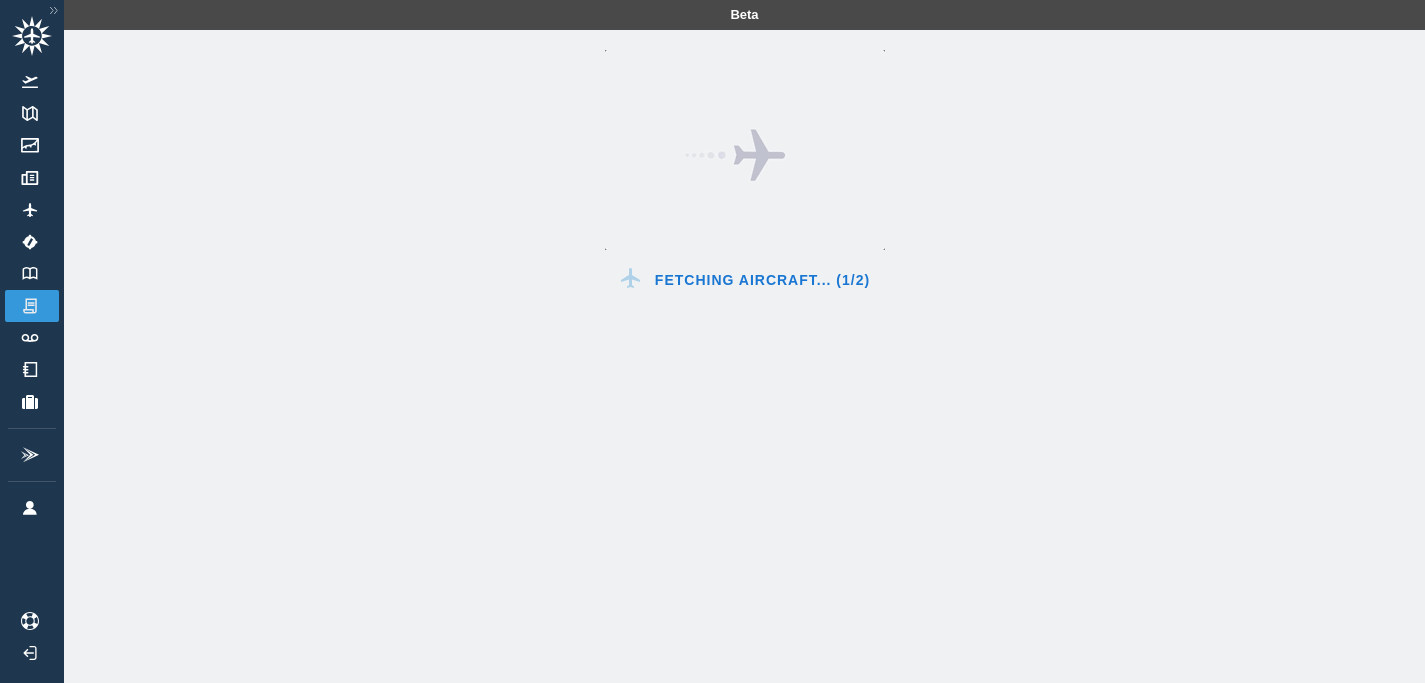 scroll, scrollTop: 0, scrollLeft: 0, axis: both 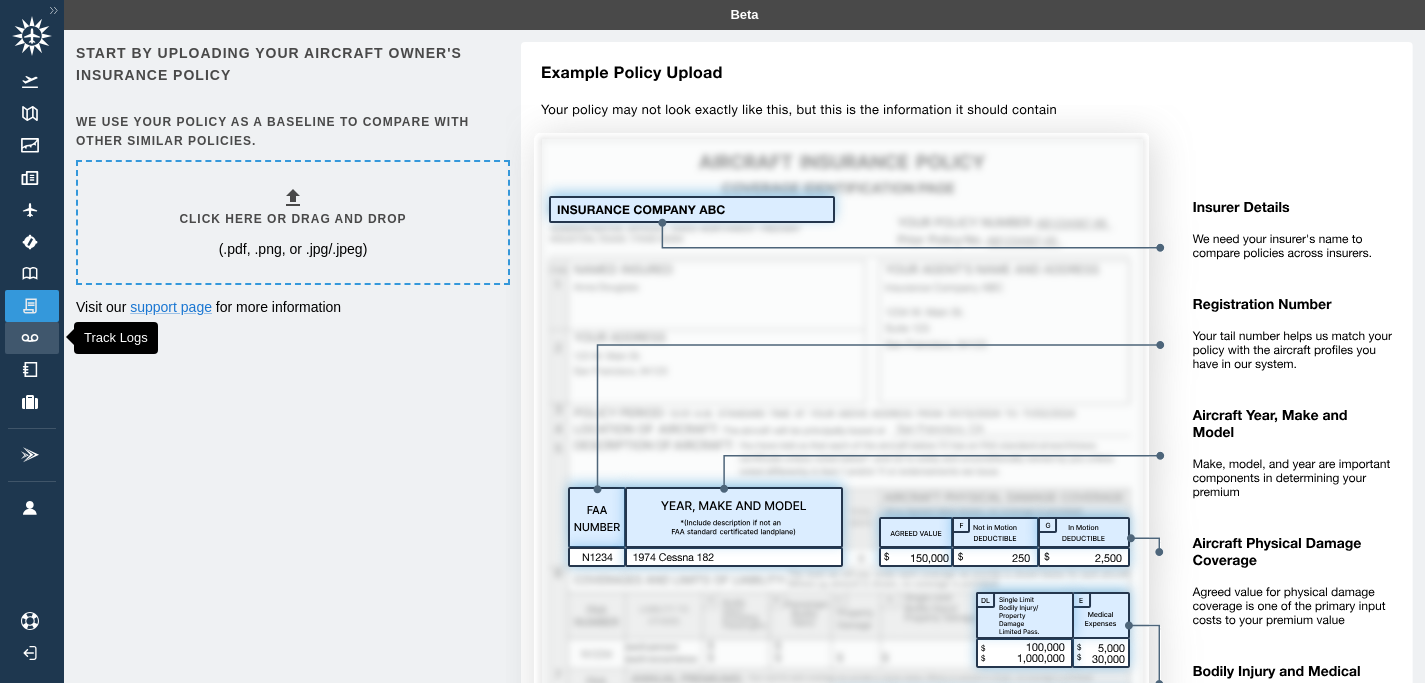 click on "Track Logs" at bounding box center (32, 338) 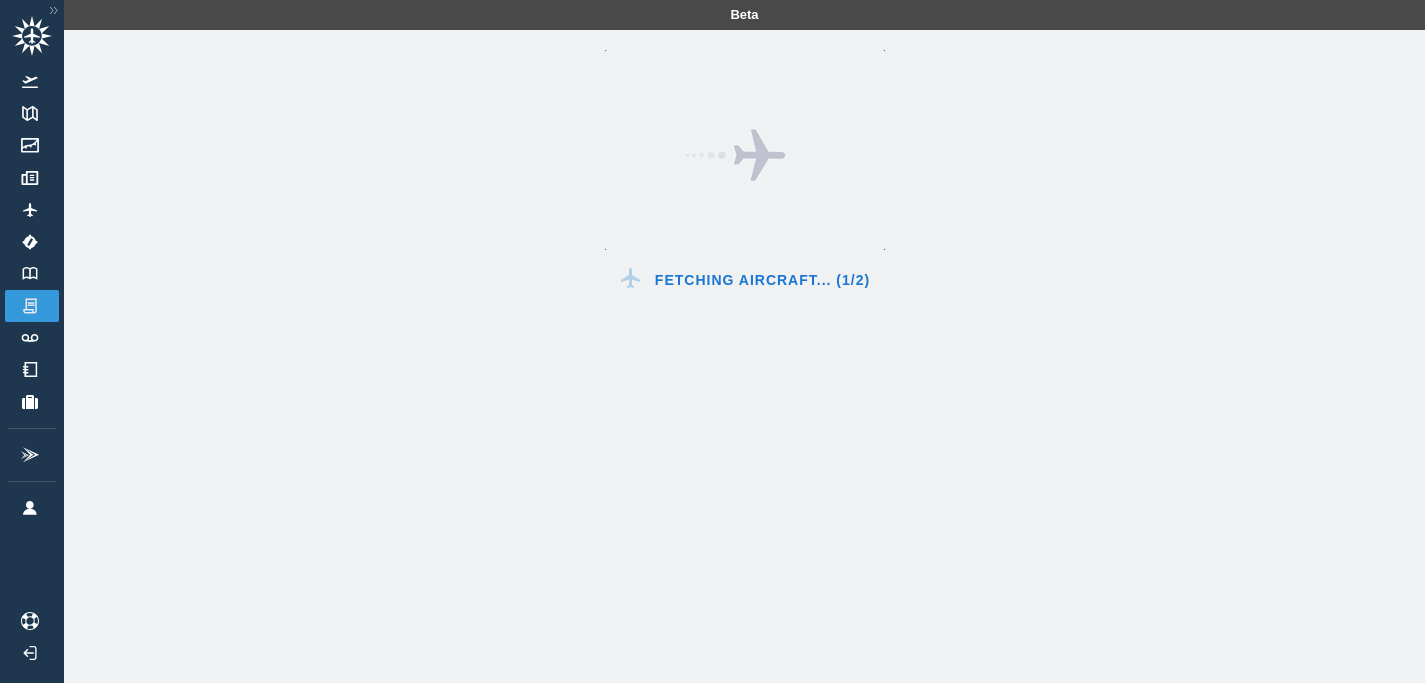 scroll, scrollTop: 0, scrollLeft: 0, axis: both 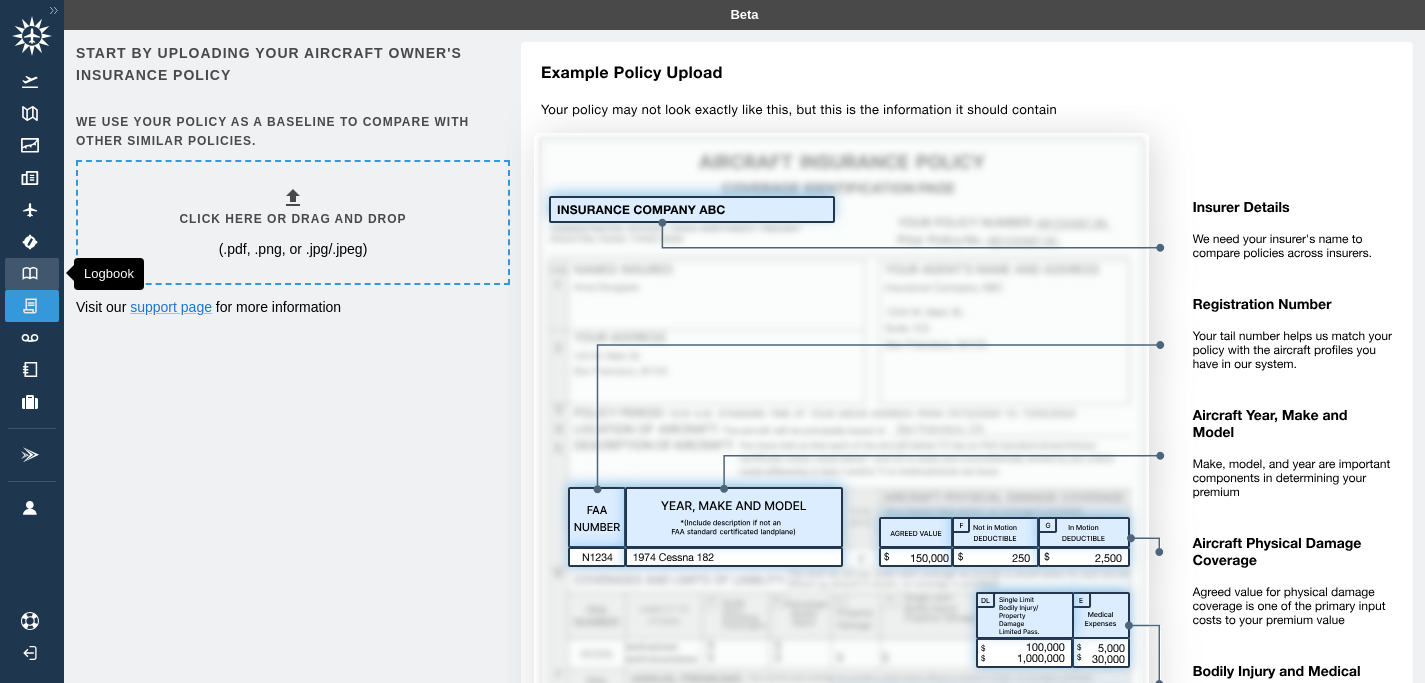 click on "Logbook" at bounding box center (32, 274) 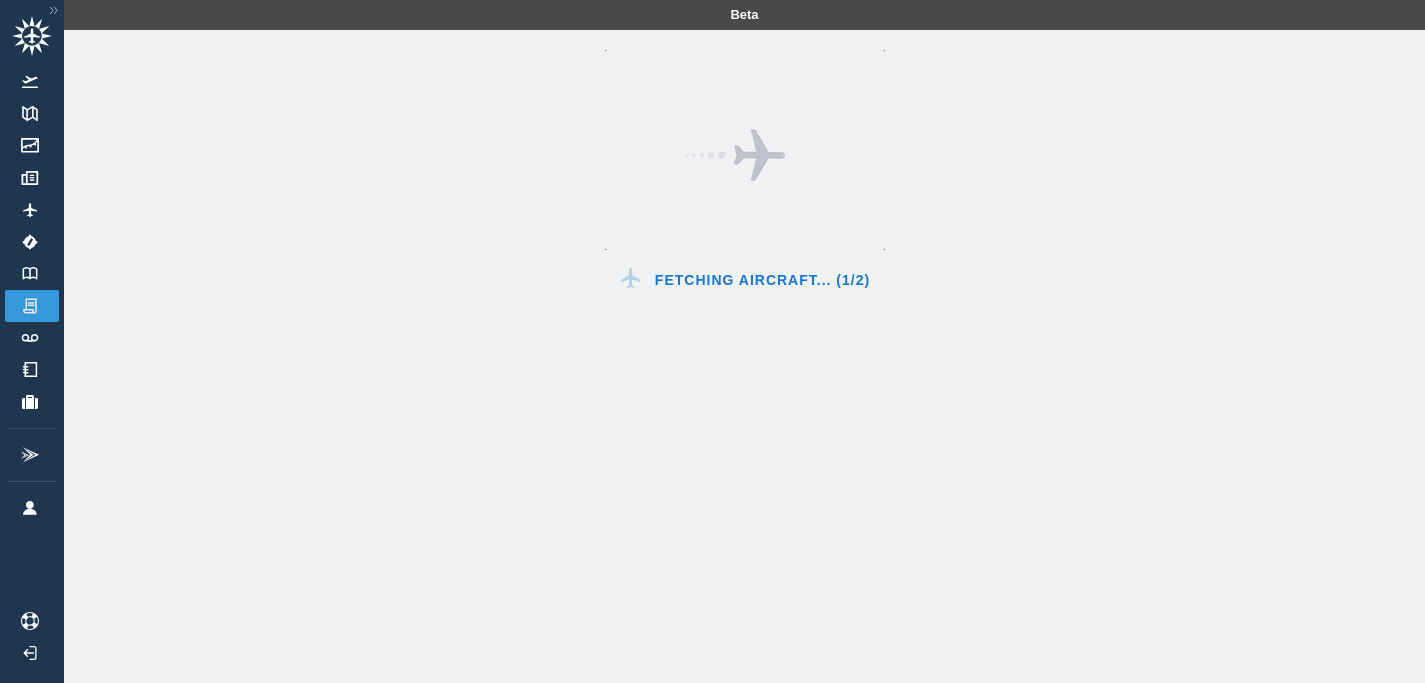 scroll, scrollTop: 0, scrollLeft: 0, axis: both 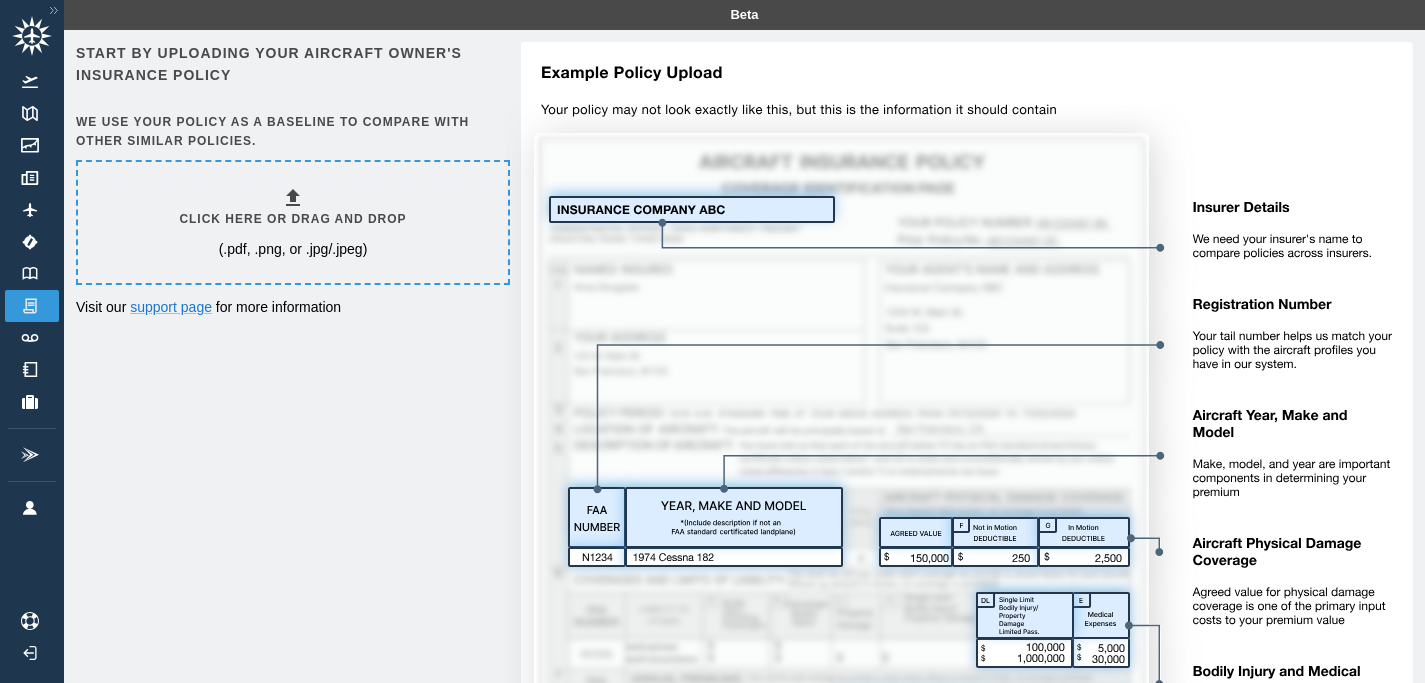 click 